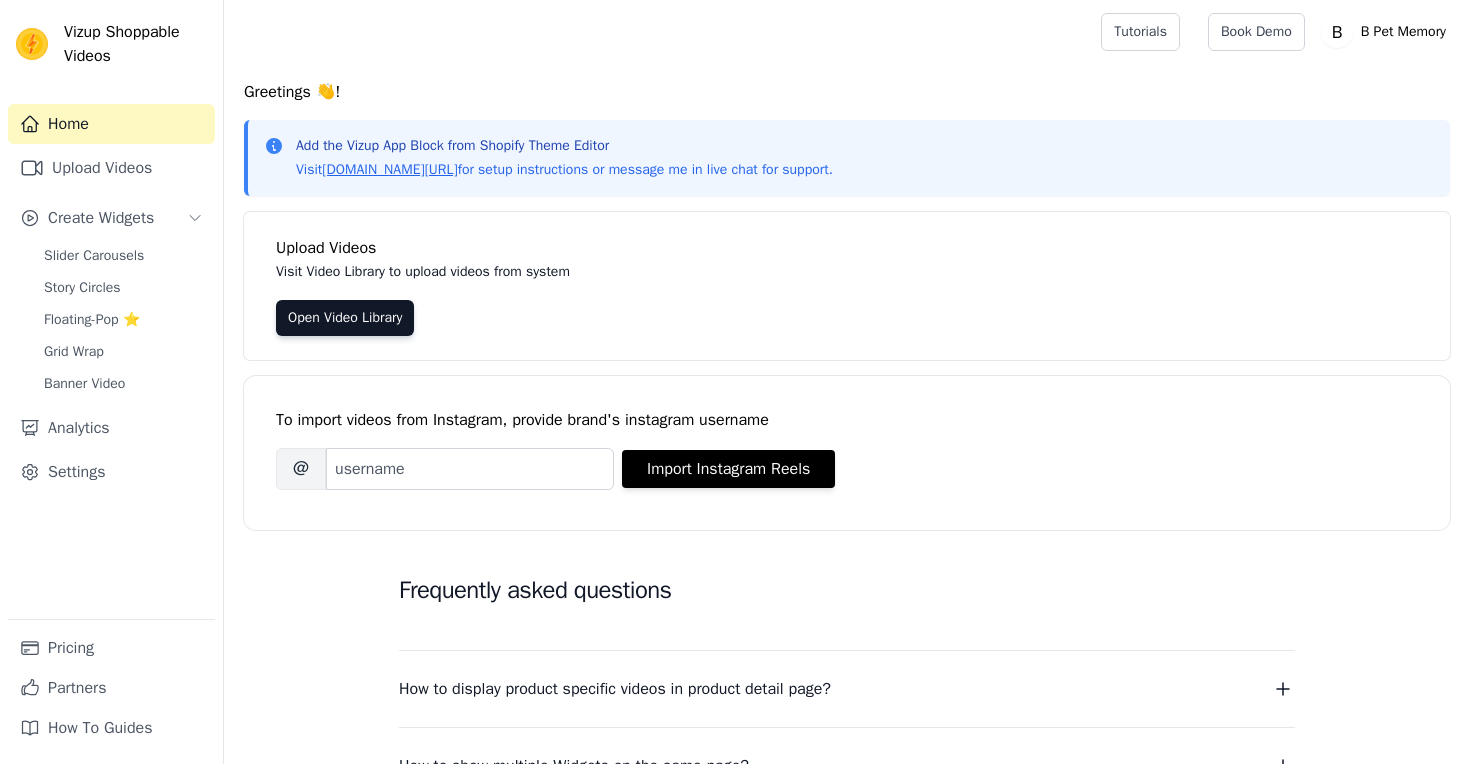 scroll, scrollTop: 0, scrollLeft: 0, axis: both 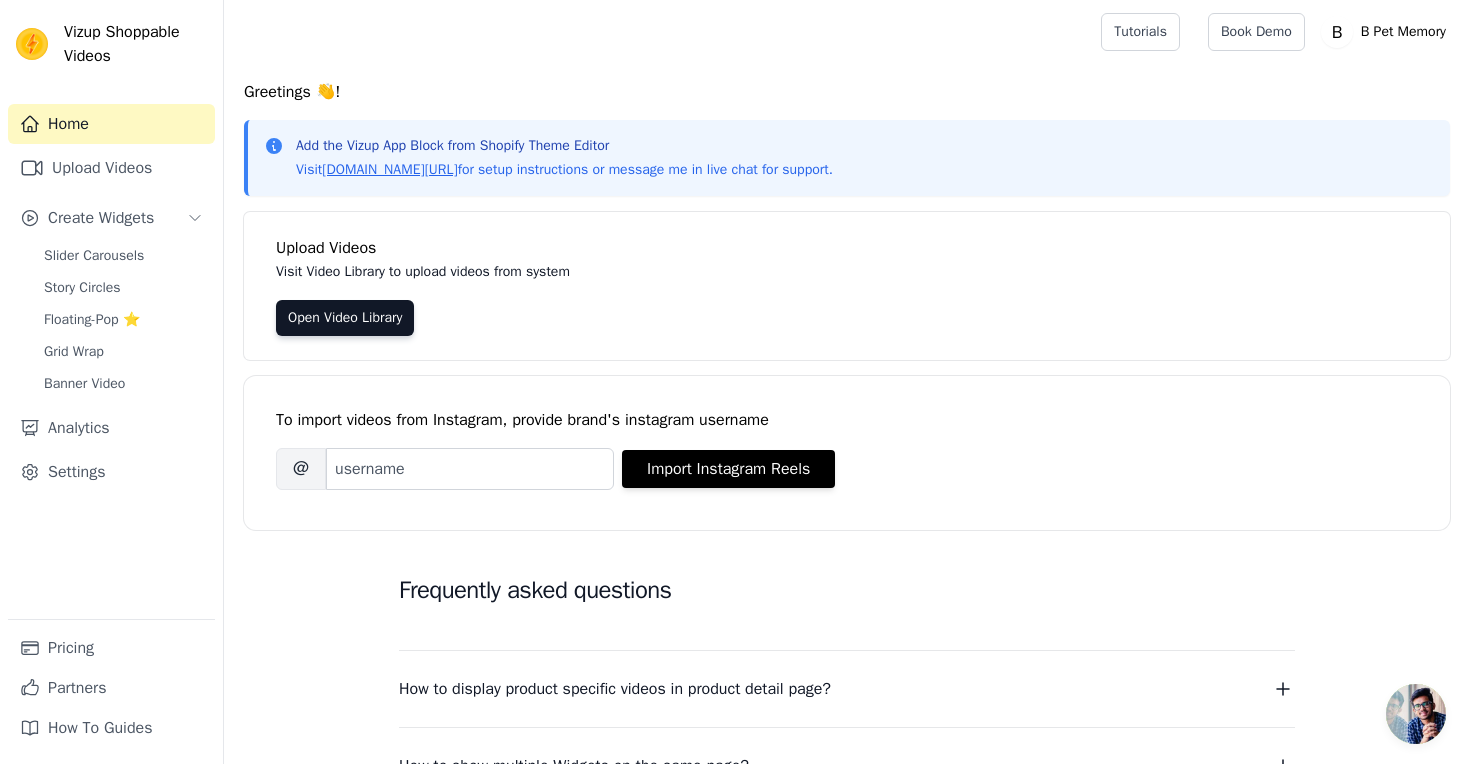 click on "Greetings 👋!     Add the Vizup App Block from Shopify Theme Editor   Visit  [DOMAIN_NAME][URL]  for setup instructions or message me in live chat for support.   Upload Videos   Visit Video Library to upload videos from system   Open Video Library   To import videos from Instagram, provide brand's instagram username   [PERSON_NAME]'s Instagram Username   @     Import Instagram Reels       Frequently asked questions   How to display product specific videos in product detail page?       Create one widget per product. Each widget to contain videos related to one product. From widget detail page, select which product pages should the widget be displayed.
Read More   How to show multiple Widgets on the same page?       In the input text box,  Widget Name (optional)  enter the name of the widget you want to show.   Read More   How to translate labels on buttons to local language?       To translate labels on button, visit Settings page   Read More   How to show Title text below video cards?" at bounding box center (847, 593) 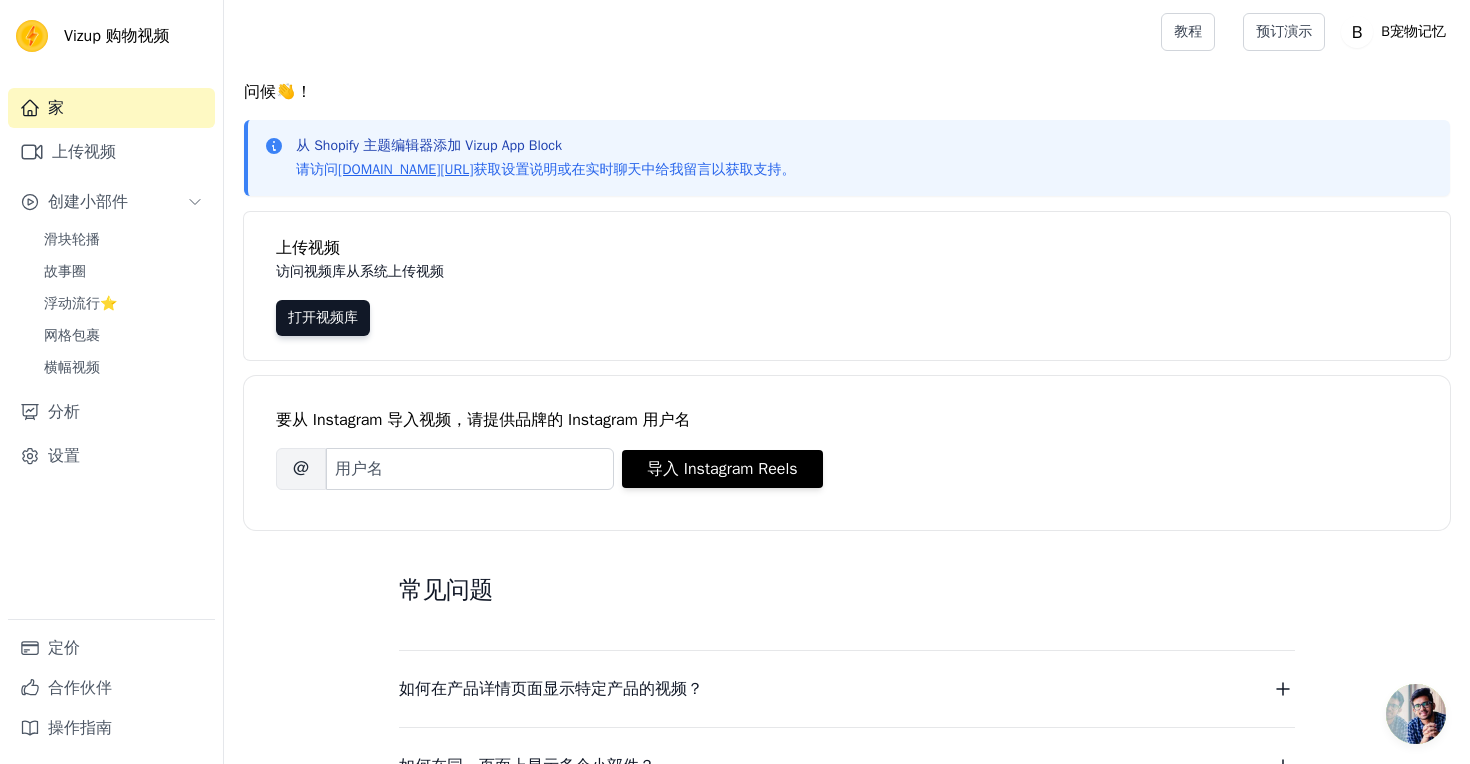 click at bounding box center (688, 32) 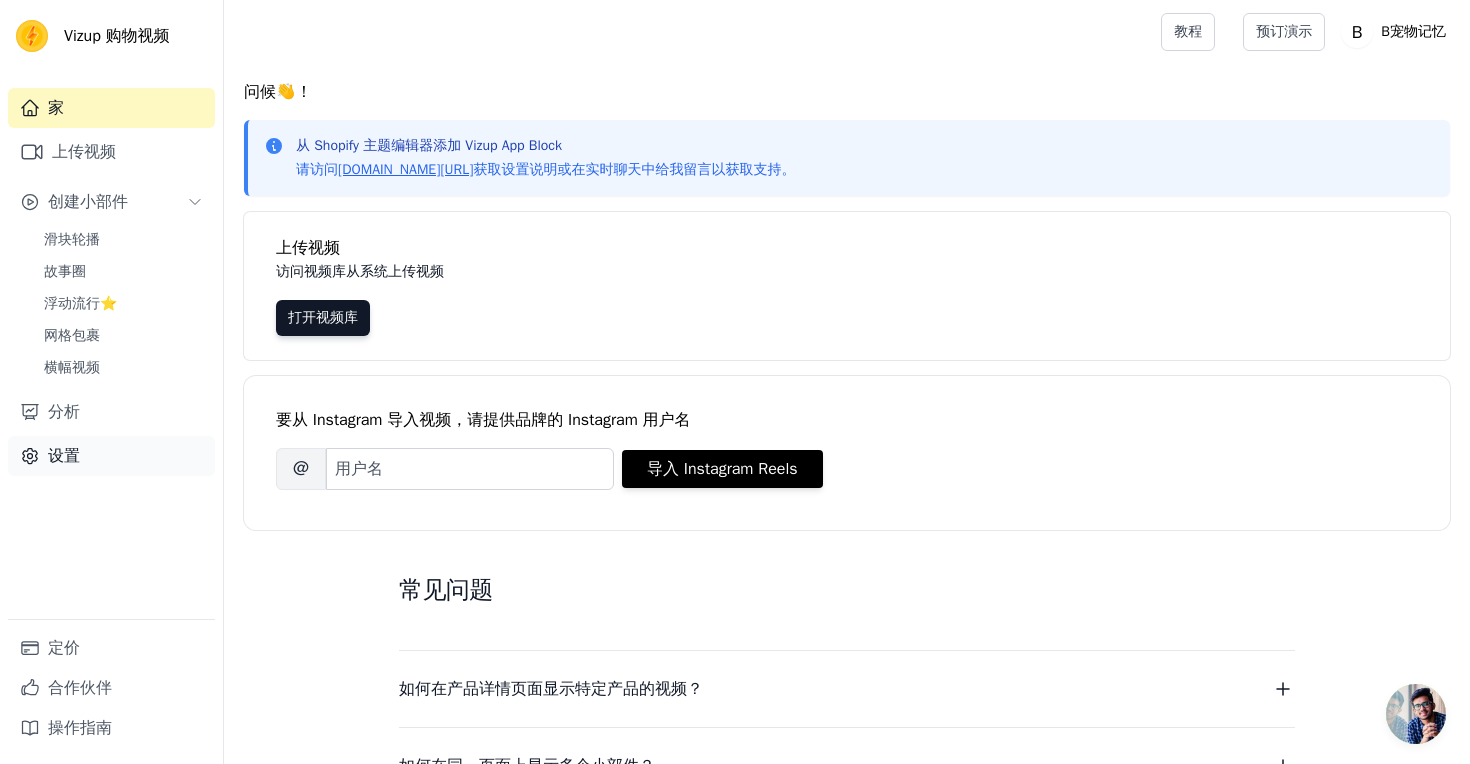 click on "设置" at bounding box center (111, 456) 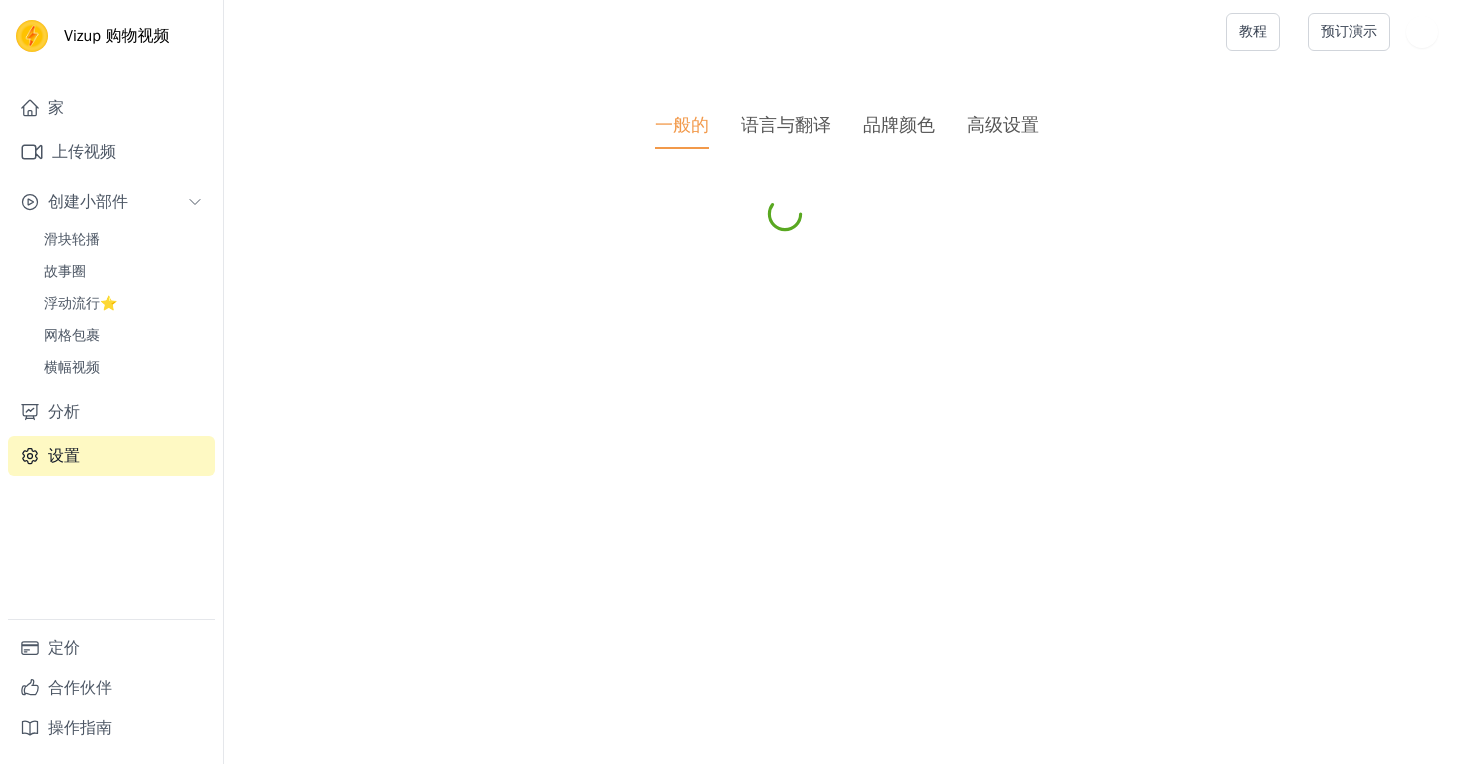 scroll, scrollTop: 0, scrollLeft: 0, axis: both 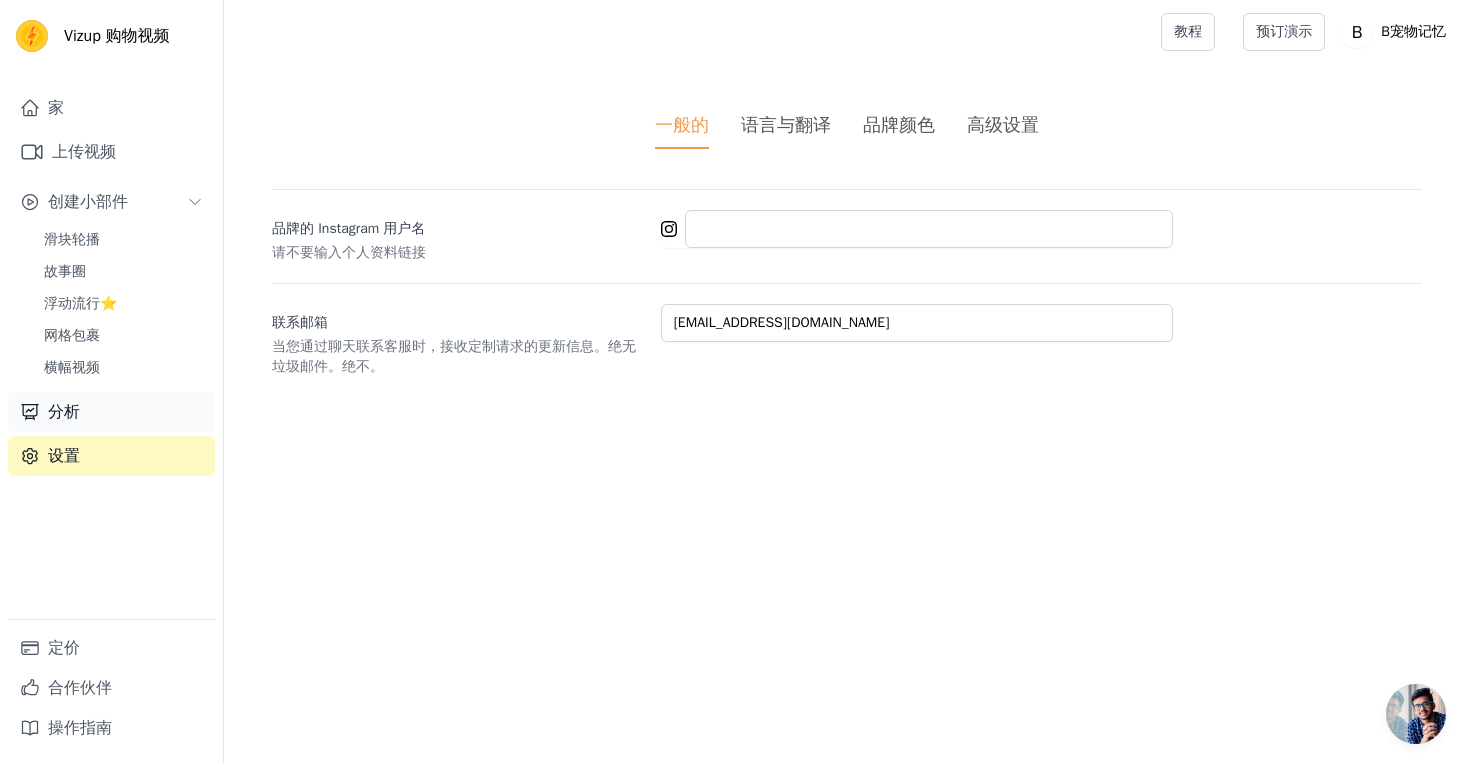 click on "分析" at bounding box center (111, 412) 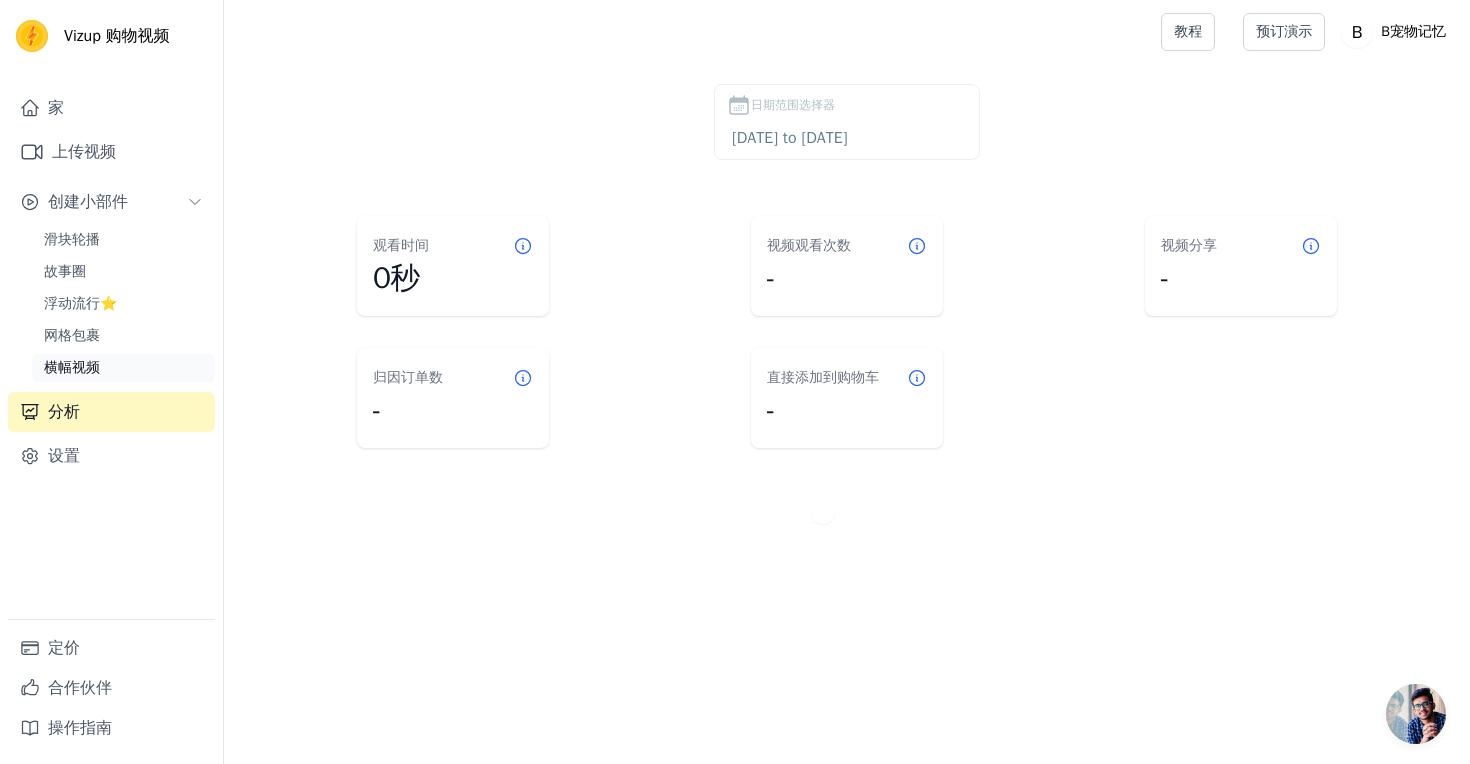 click on "横幅视频" at bounding box center [123, 368] 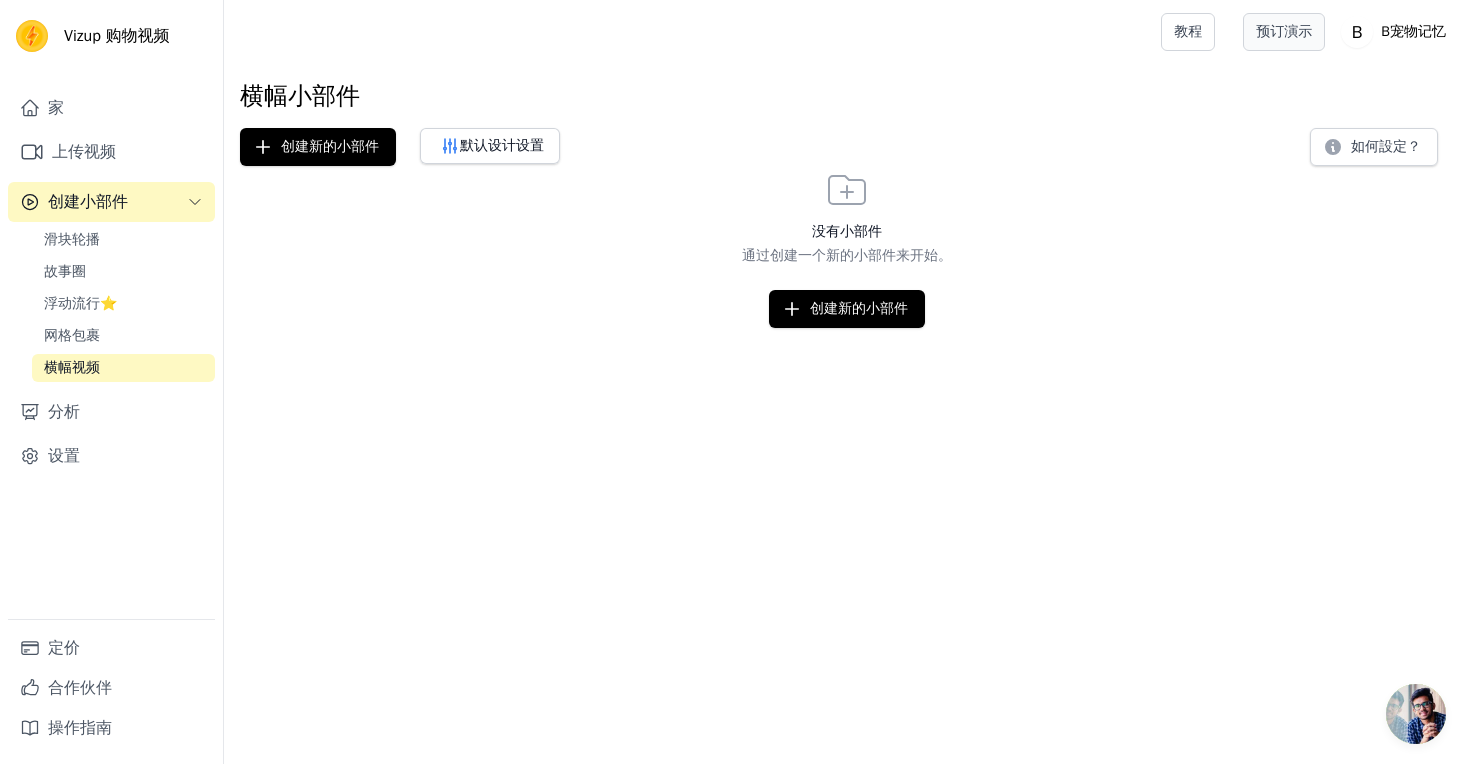 click on "预订演示" at bounding box center (1284, 31) 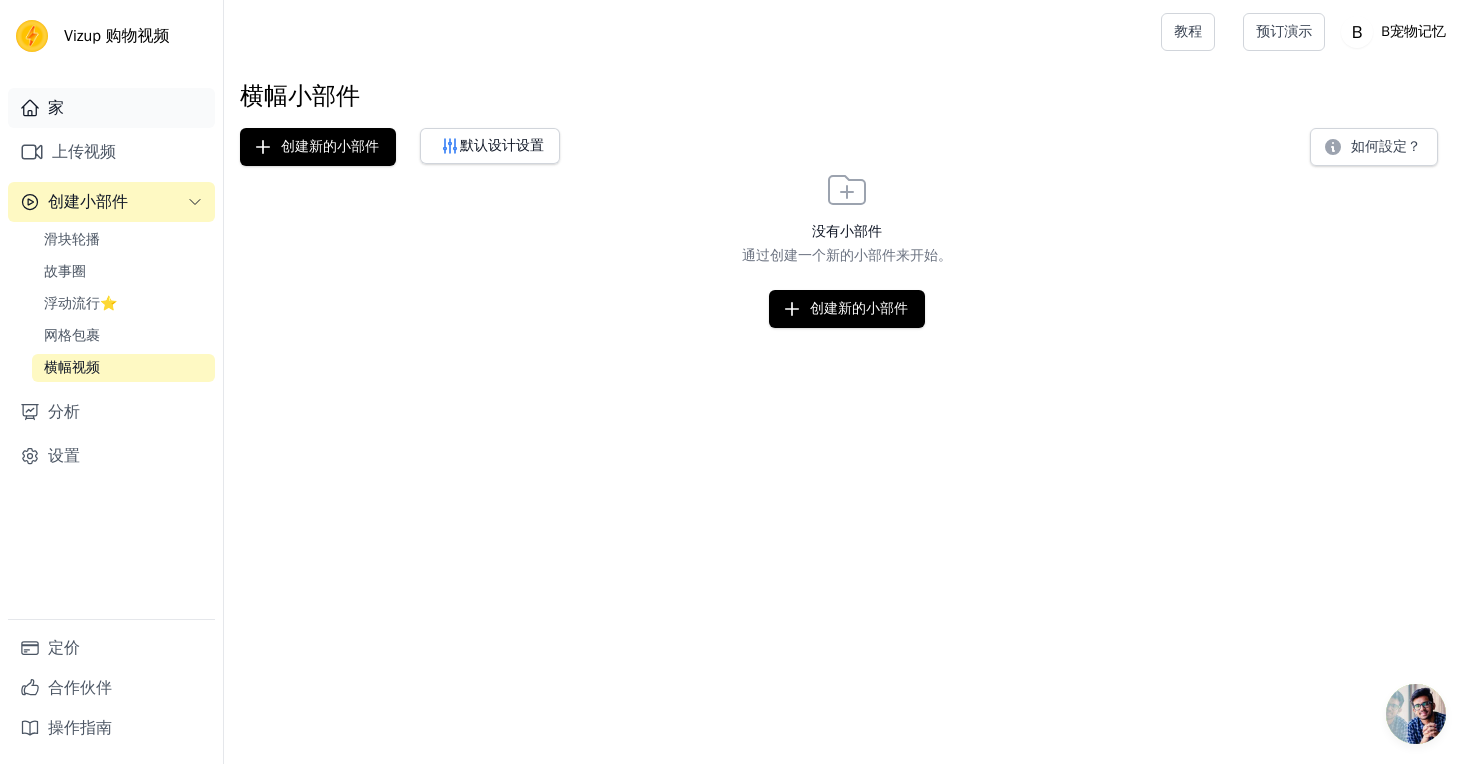 click on "家" at bounding box center (111, 108) 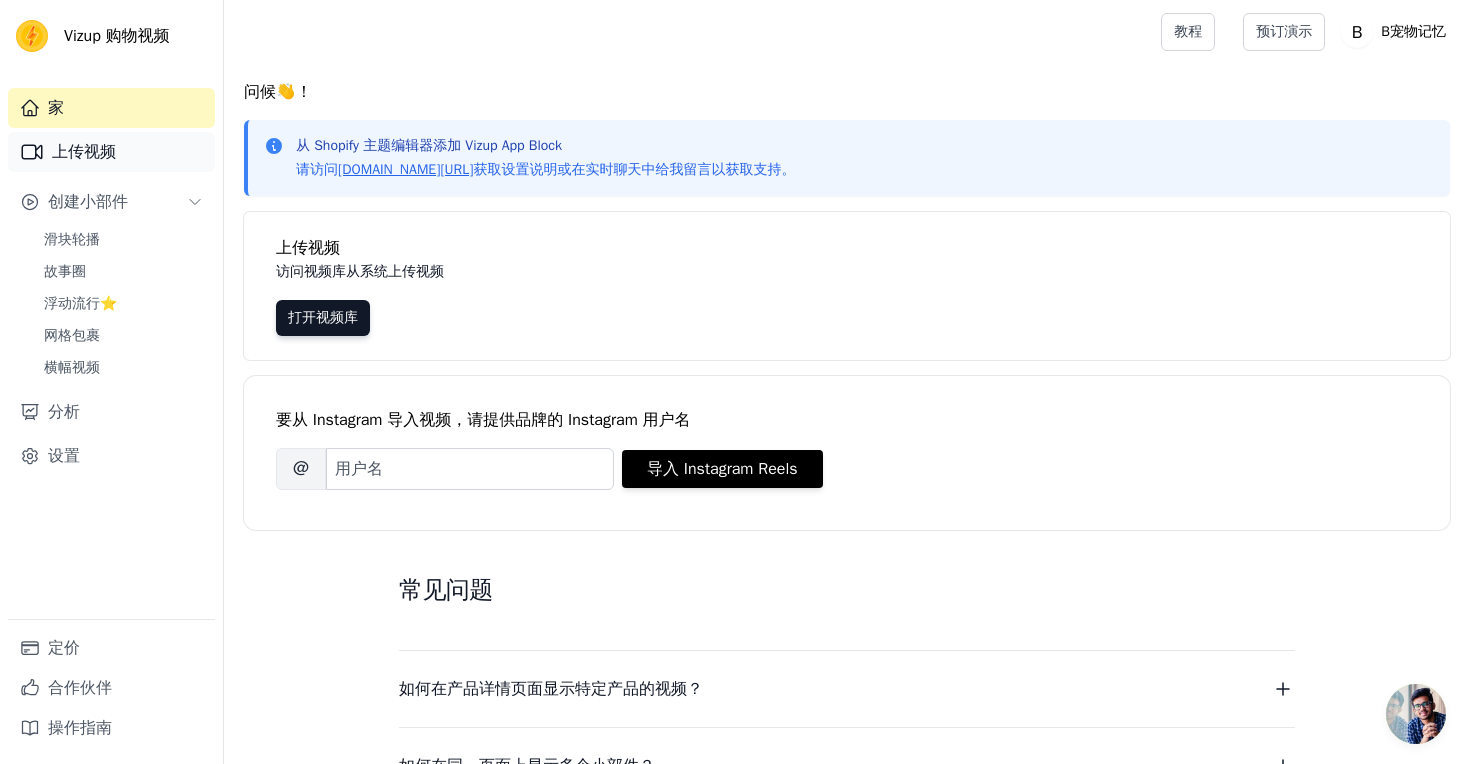 click on "上传视频" at bounding box center [84, 152] 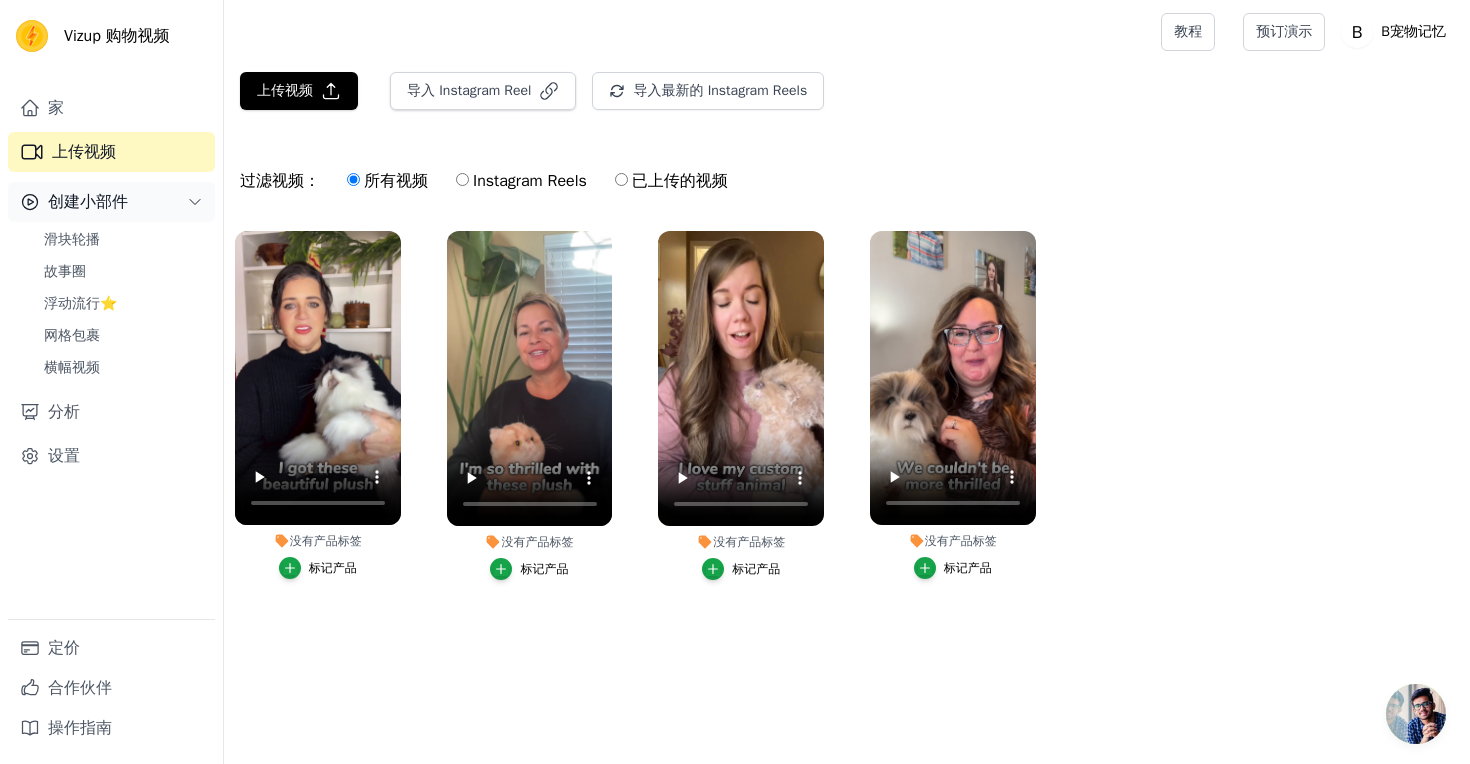 click on "创建小部件" at bounding box center [111, 202] 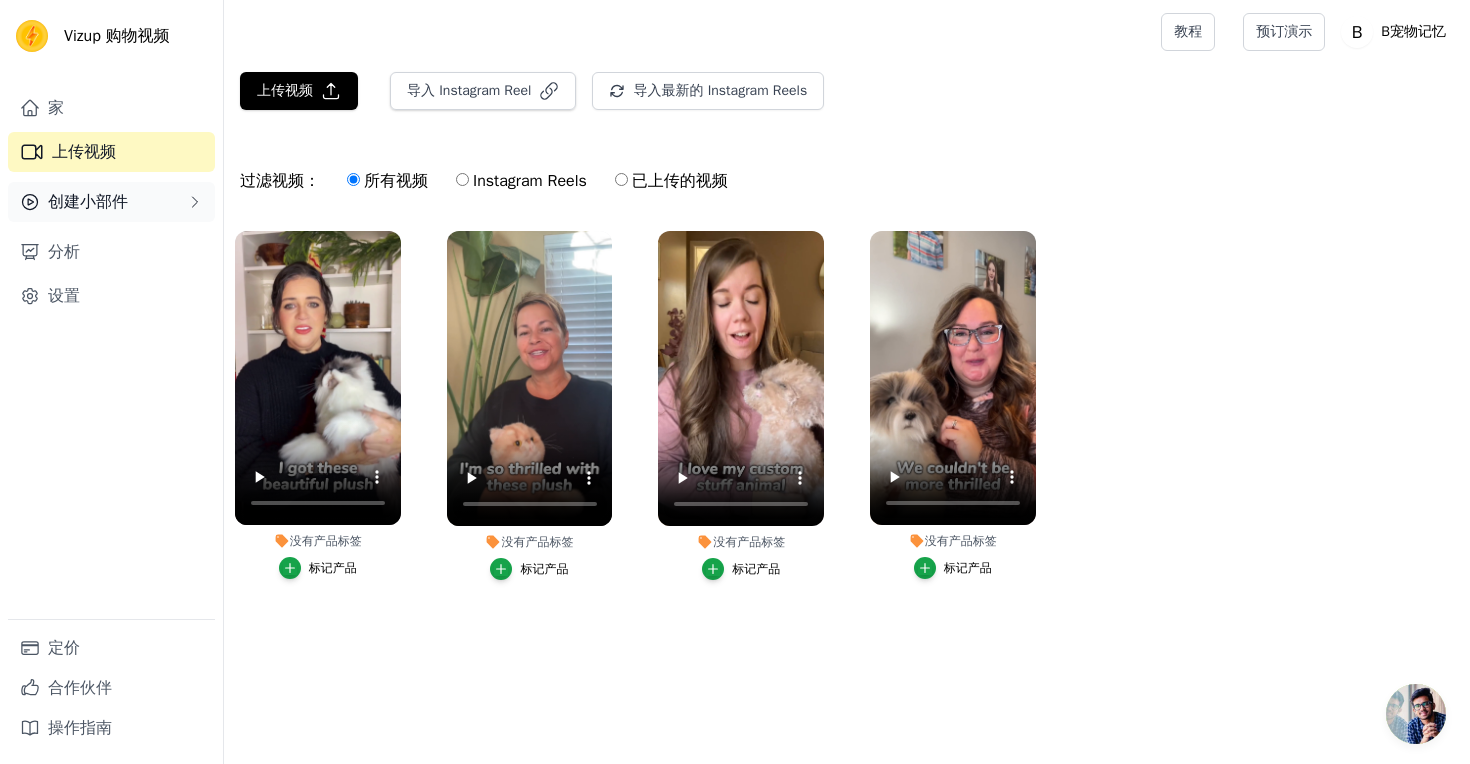 click on "创建小部件" at bounding box center (111, 202) 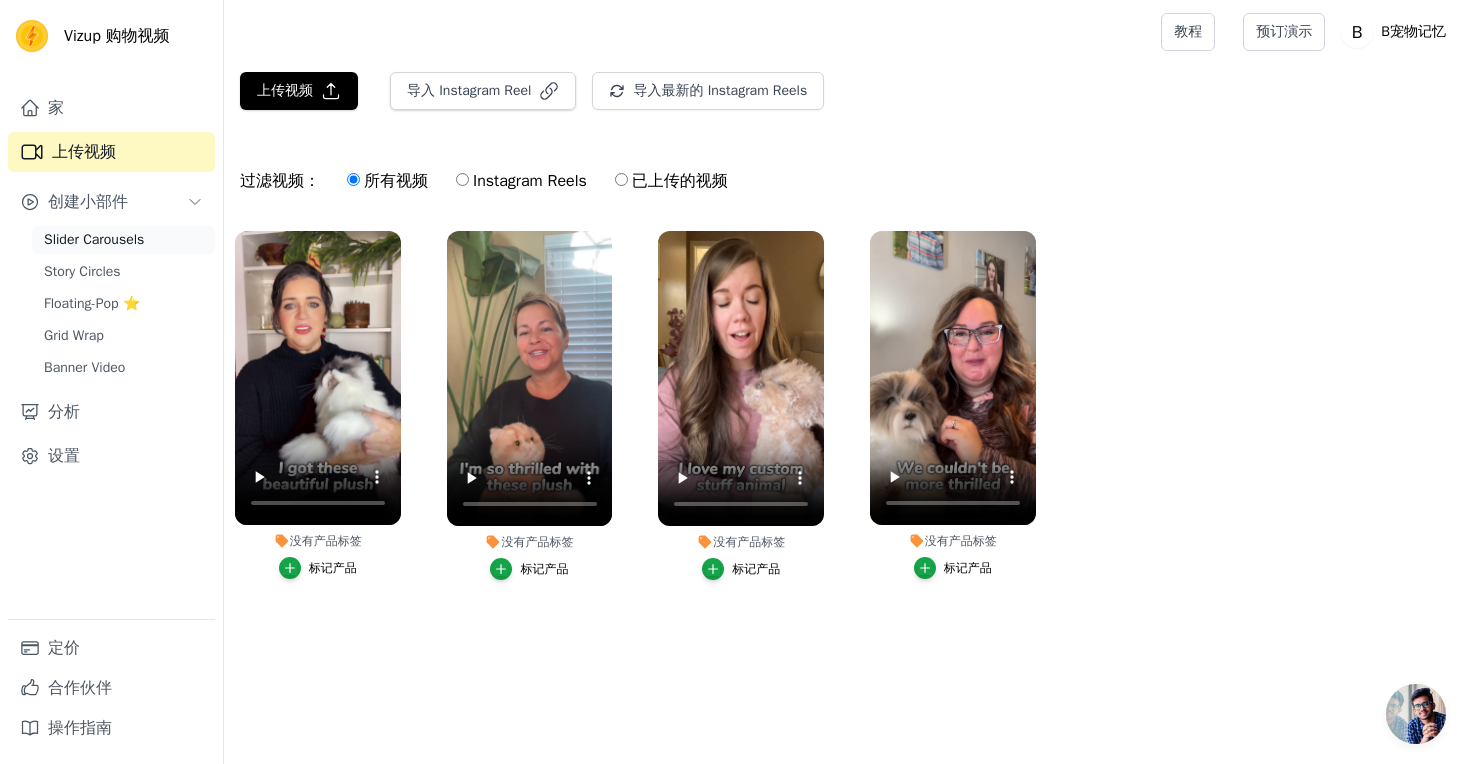 click on "Slider Carousels" at bounding box center [94, 240] 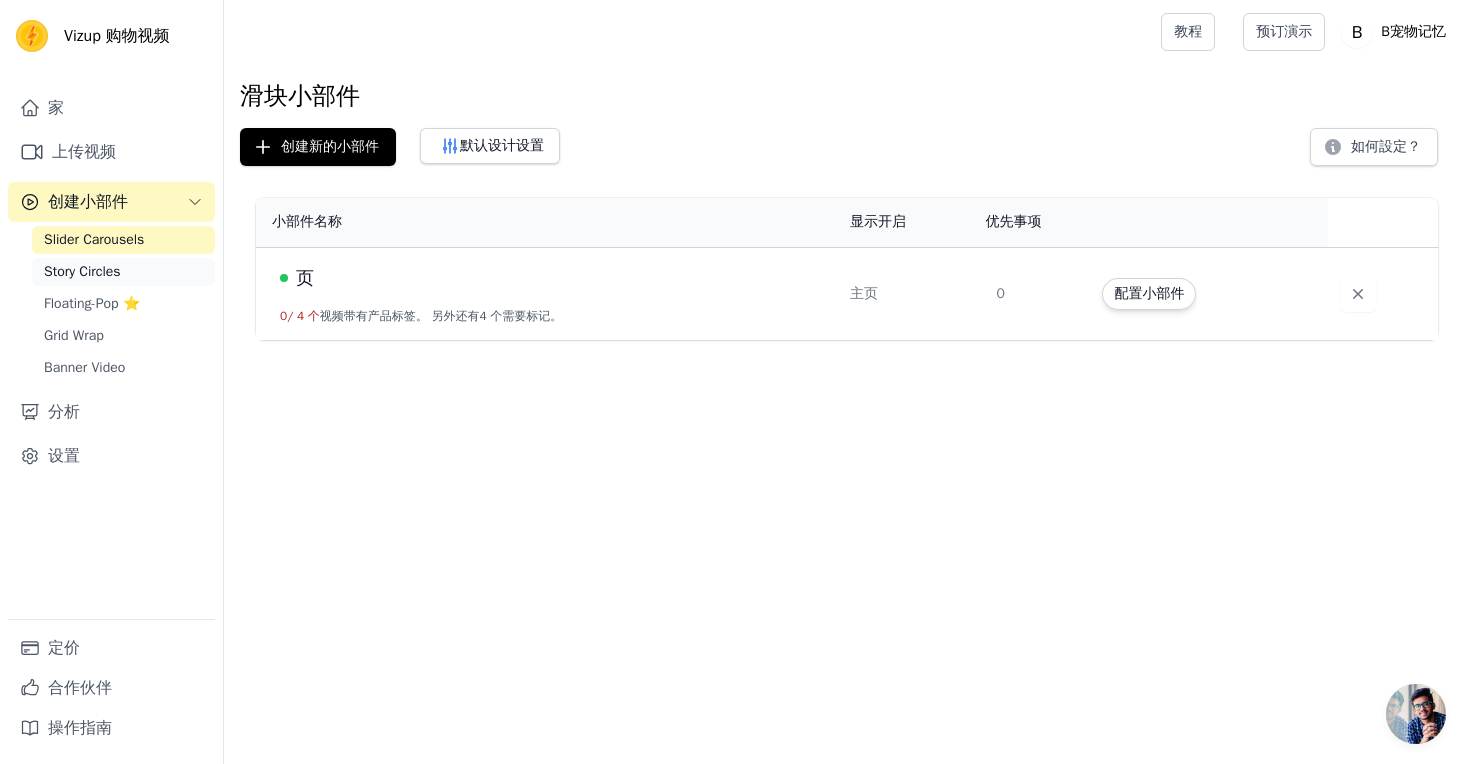 click on "Story Circles" at bounding box center (82, 272) 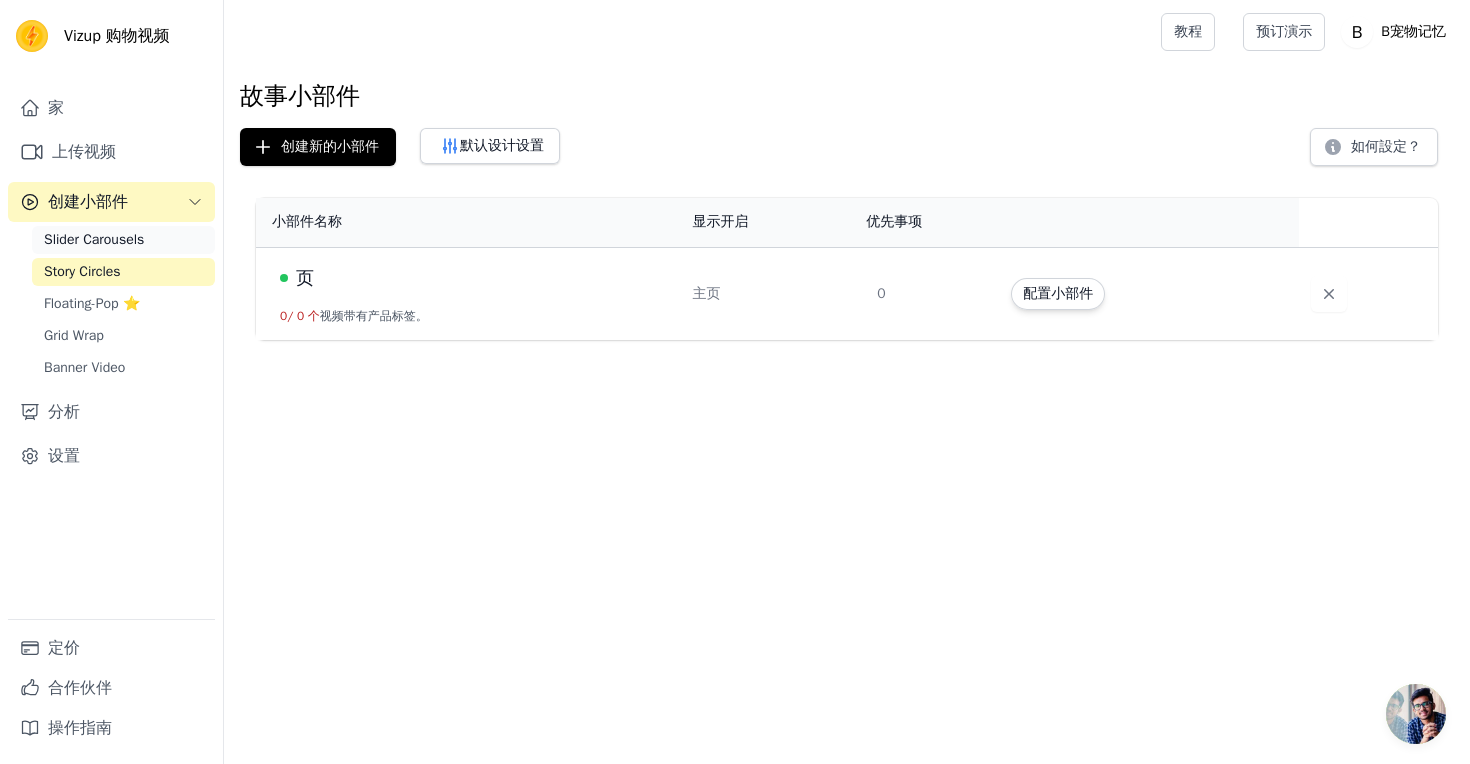 click on "Slider Carousels" at bounding box center [123, 240] 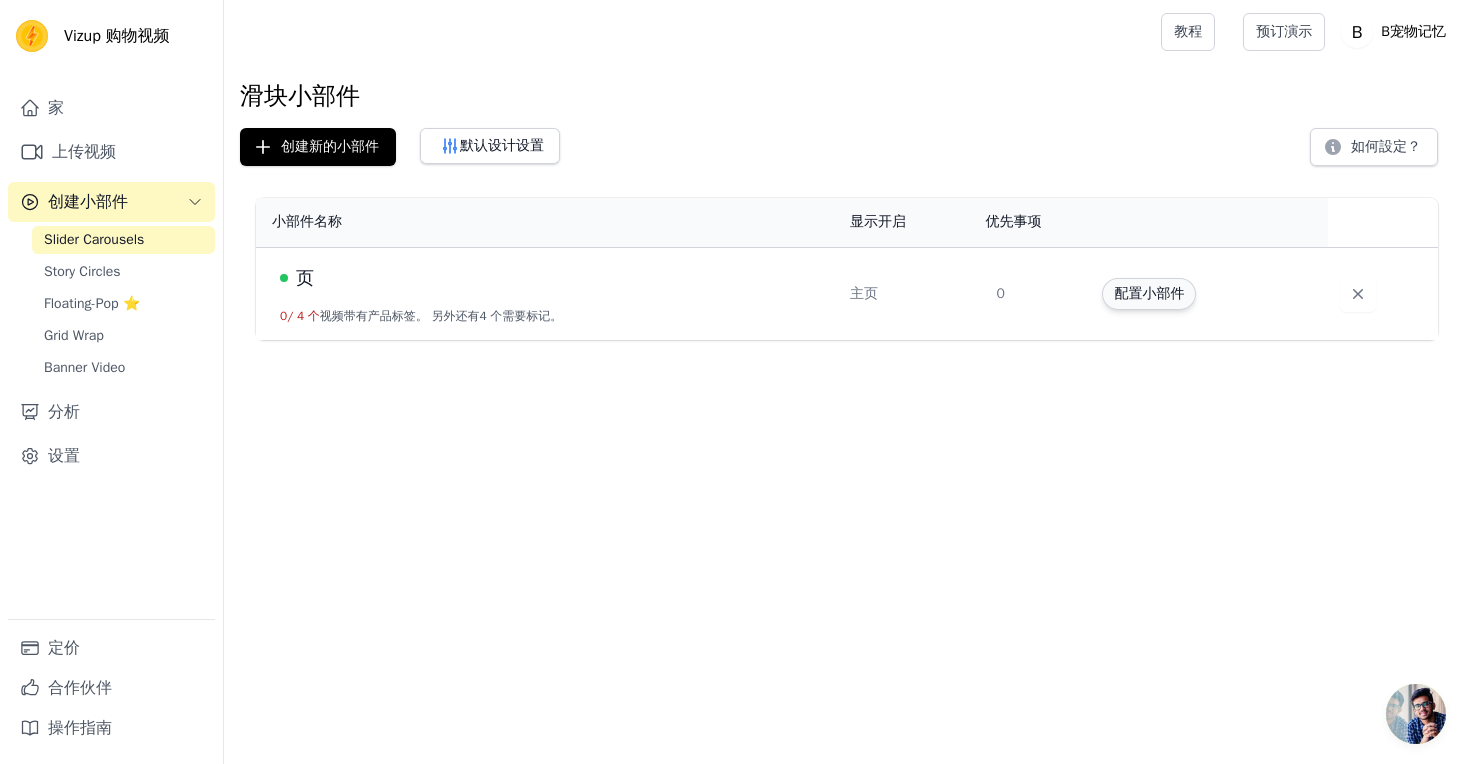 click on "配置小部件" at bounding box center (1149, 293) 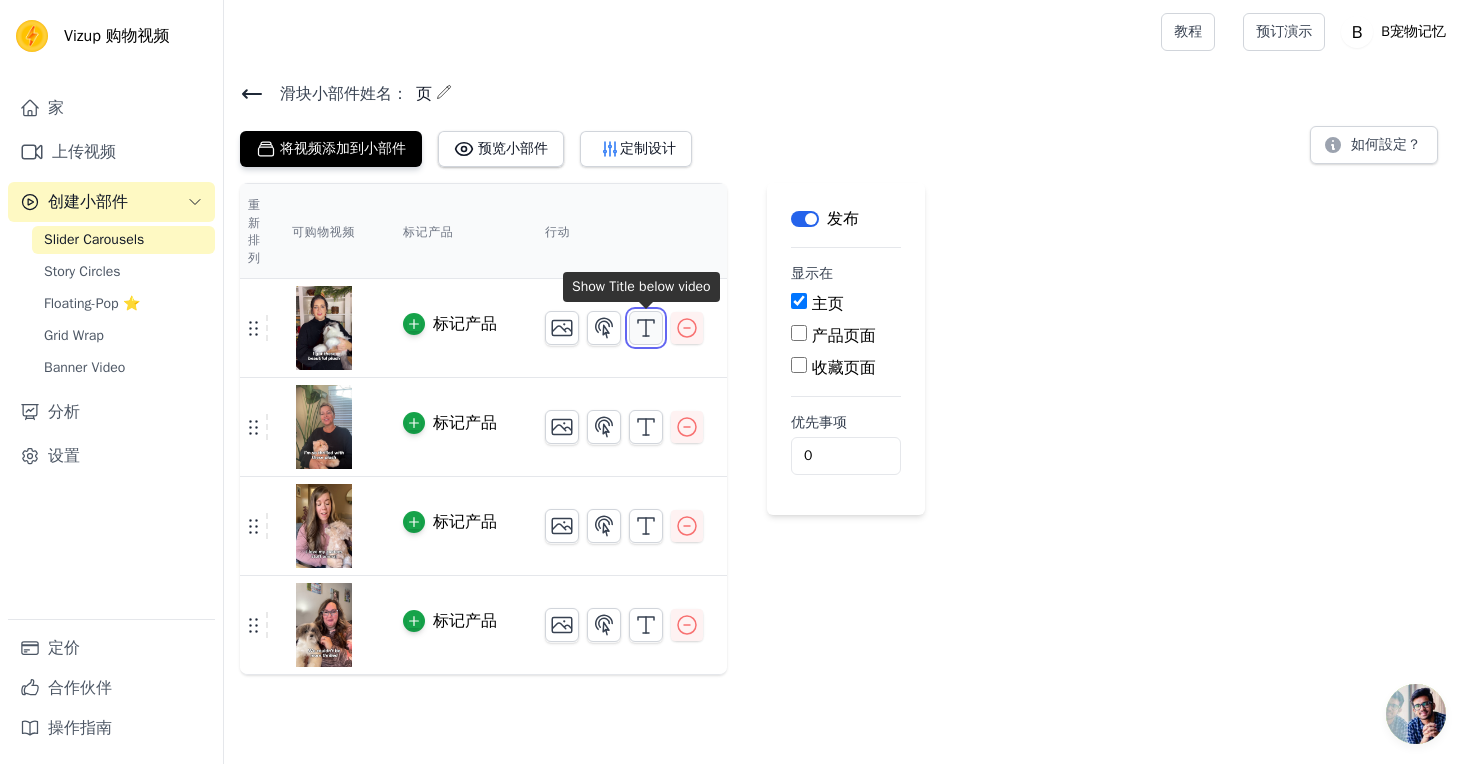 click 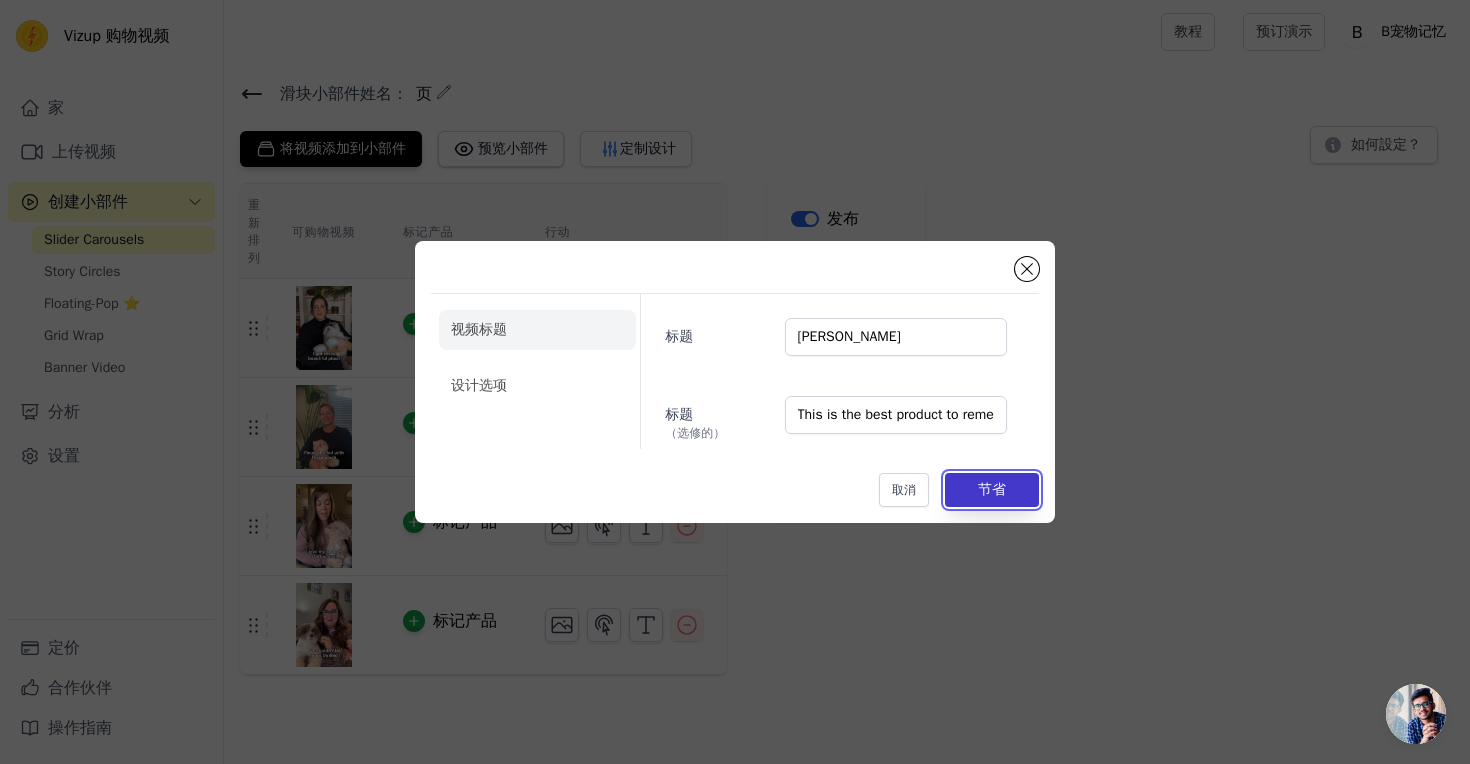 click on "节省" at bounding box center (992, 490) 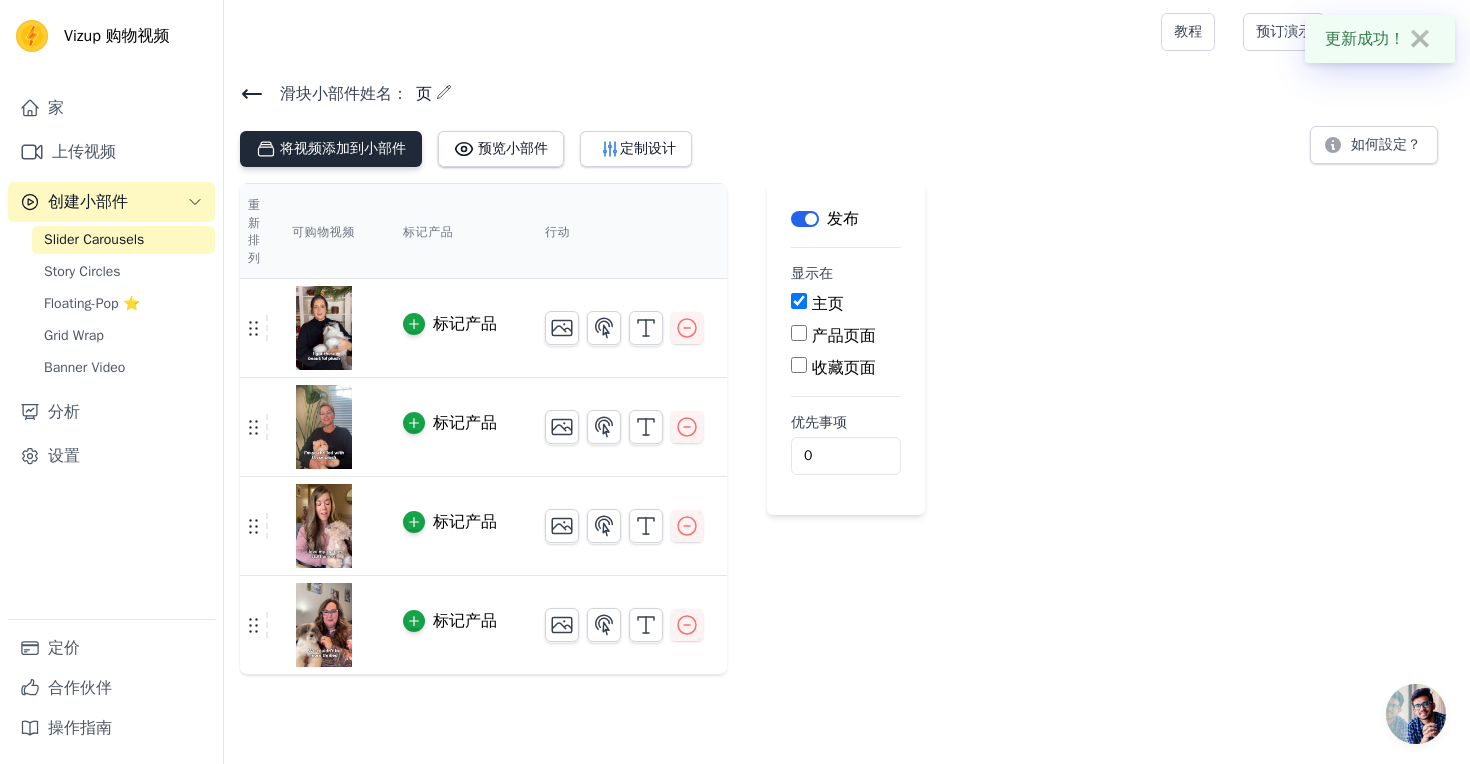 click on "将视频添加到小部件" at bounding box center [343, 149] 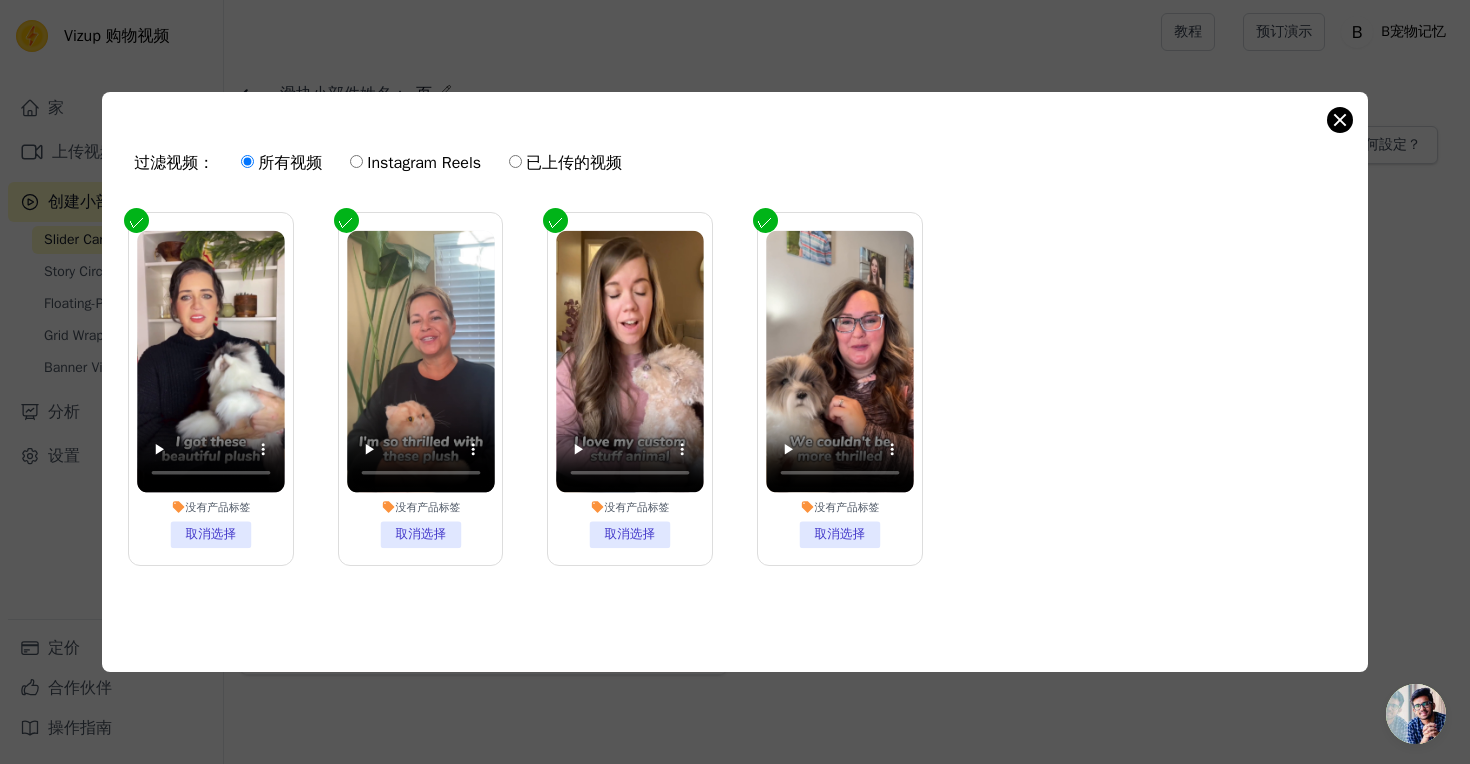 click at bounding box center [1340, 120] 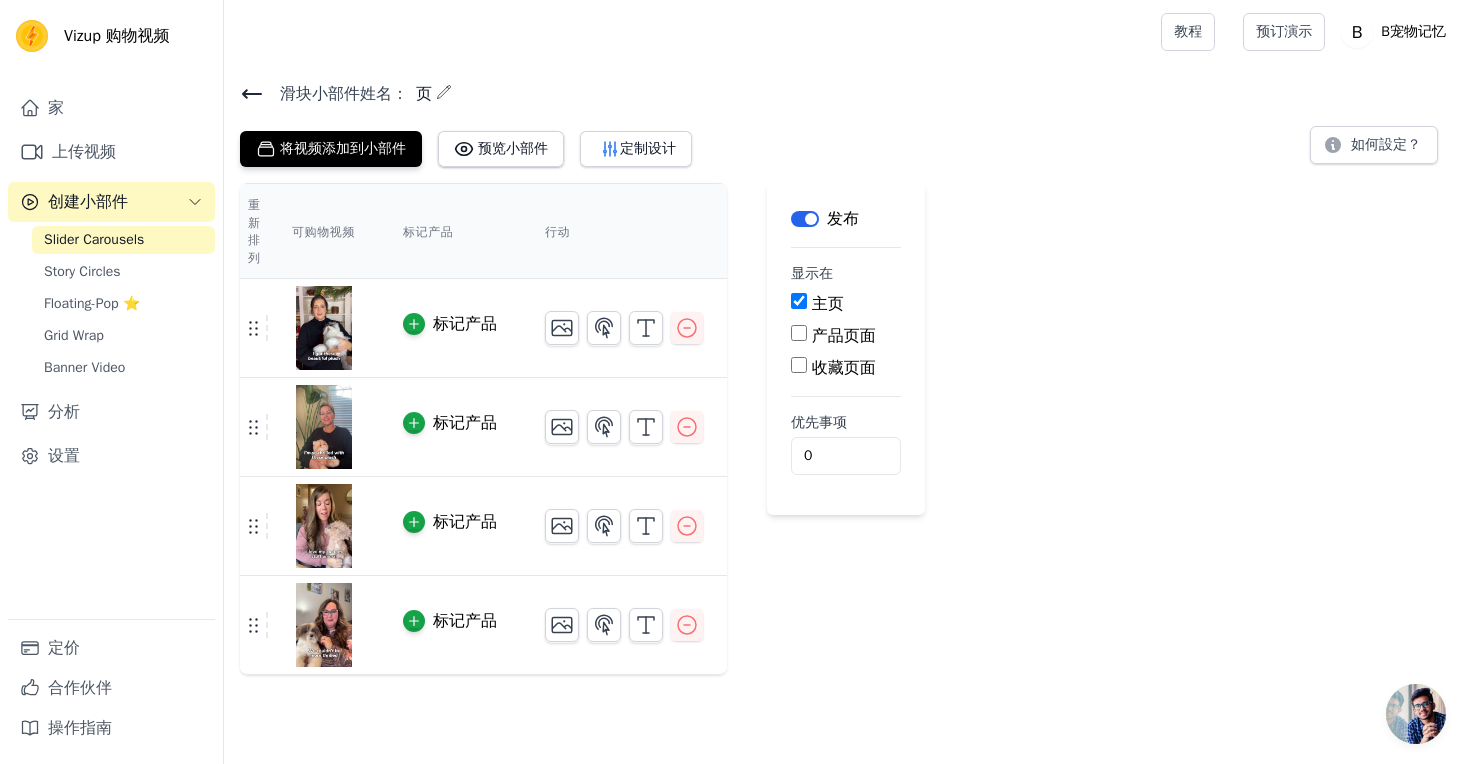 click 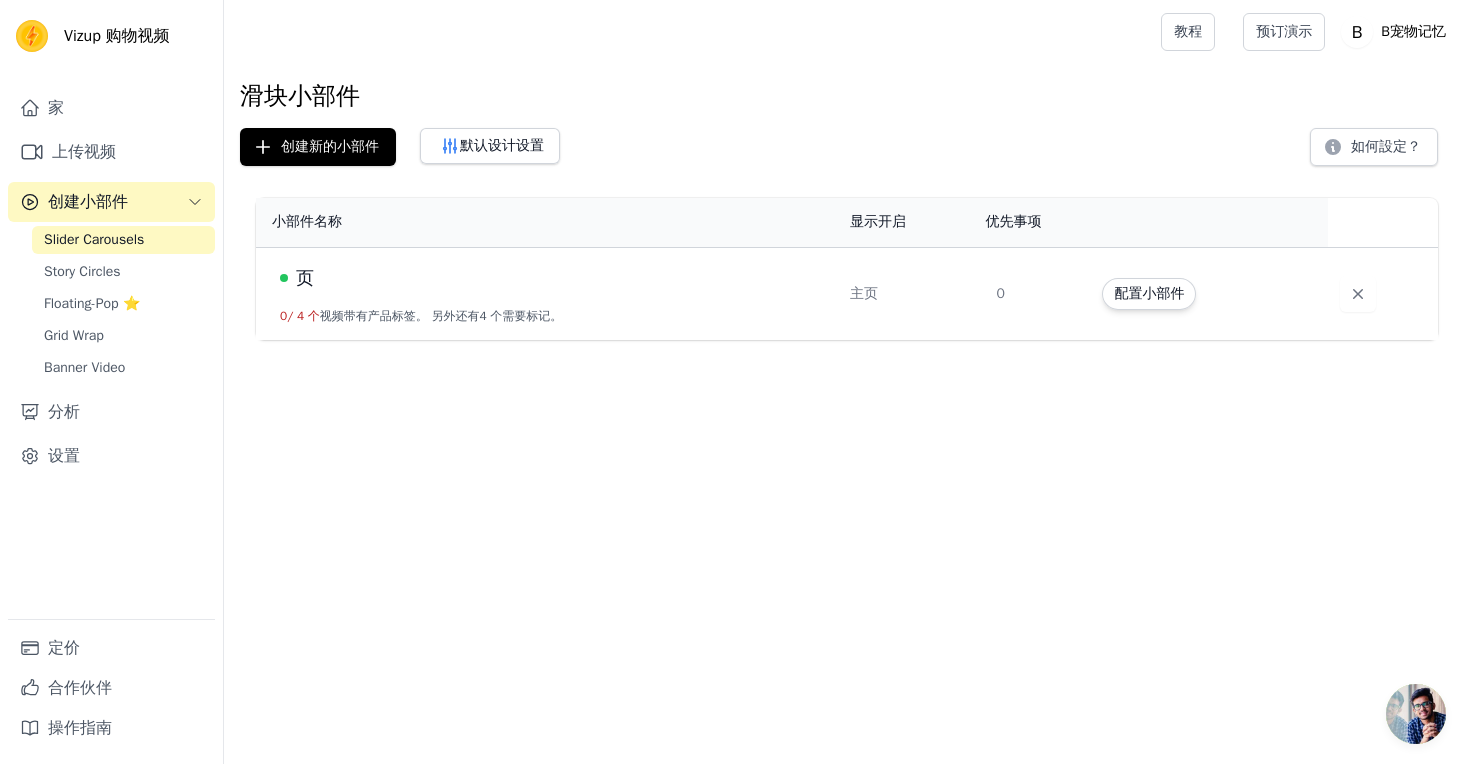 click on "页" at bounding box center [553, 278] 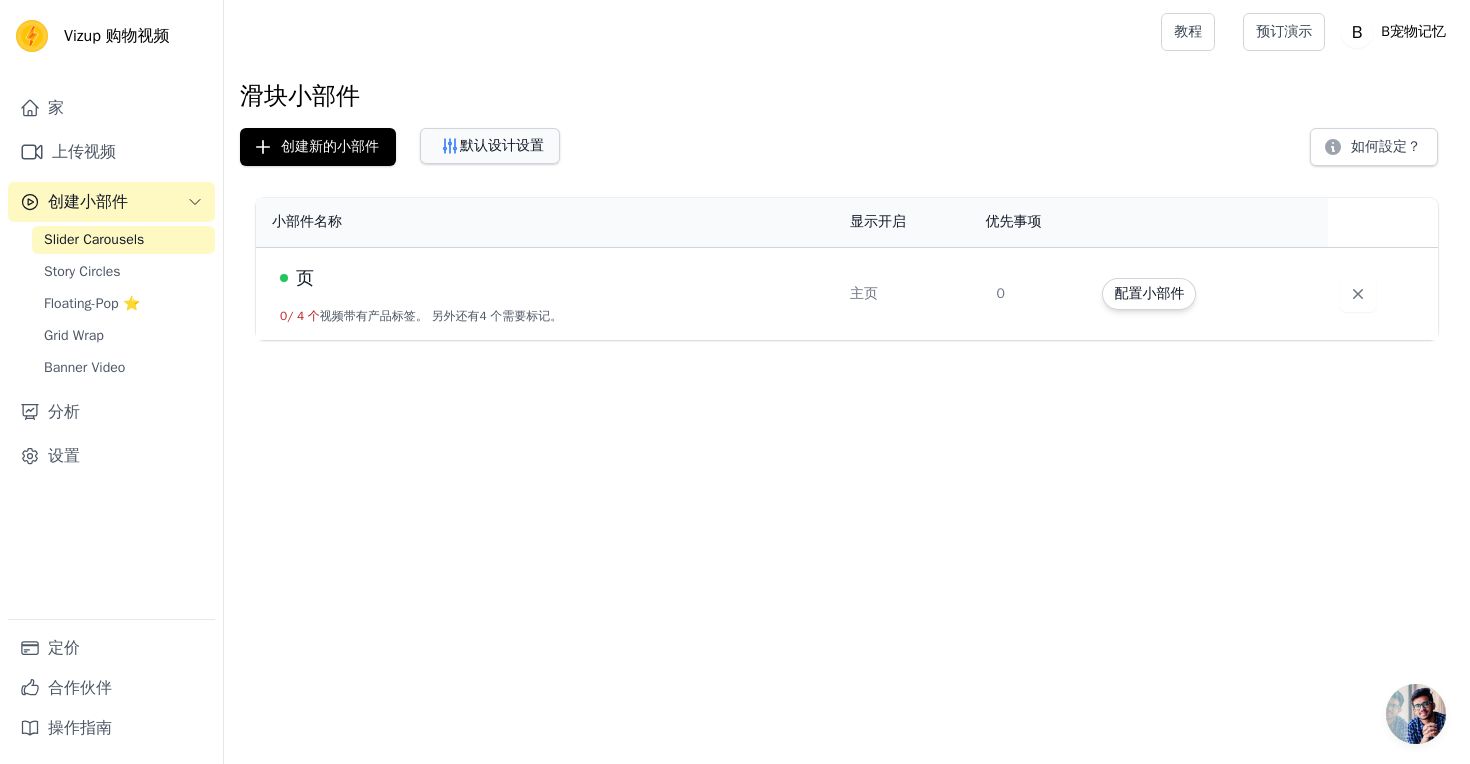 click on "默认设计设置" at bounding box center [502, 145] 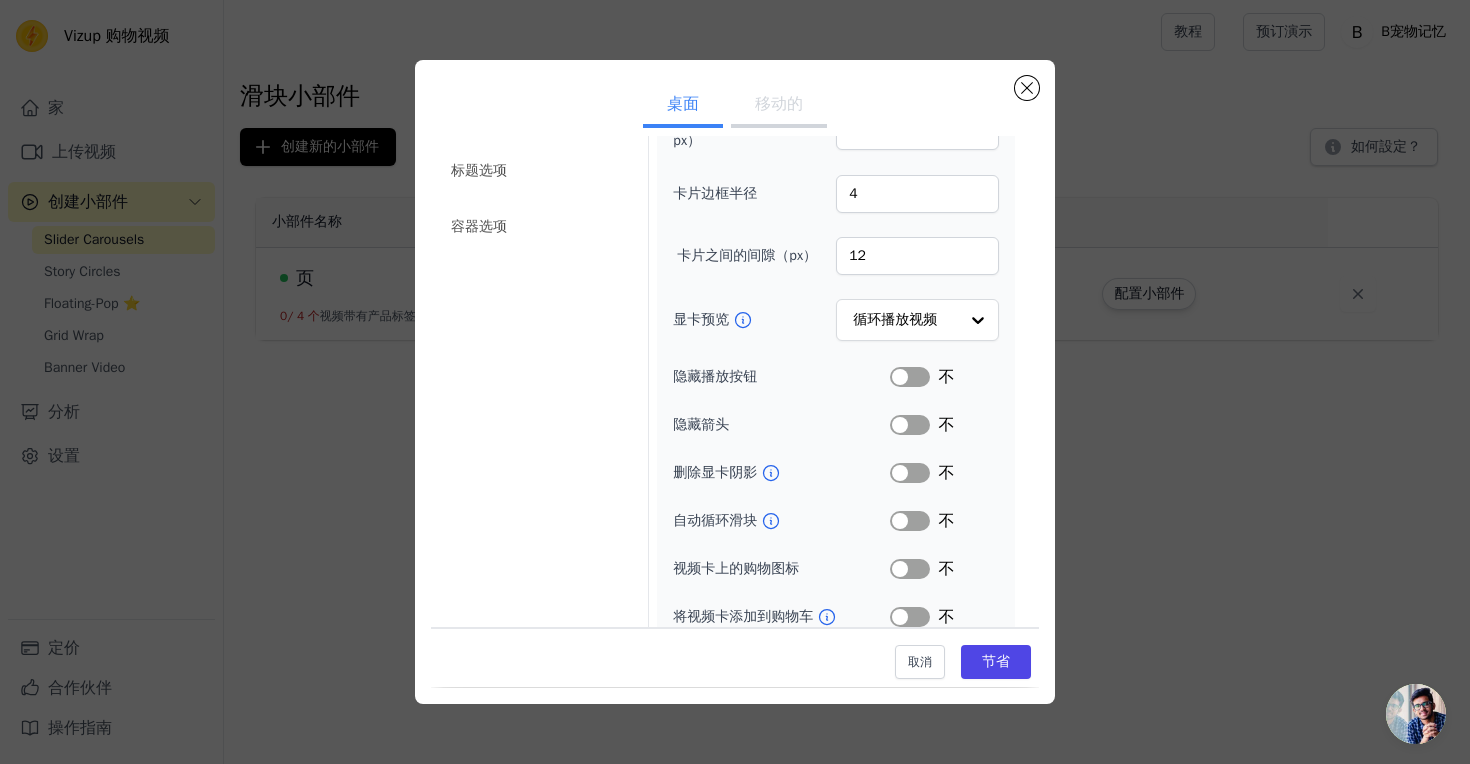 scroll, scrollTop: 172, scrollLeft: 0, axis: vertical 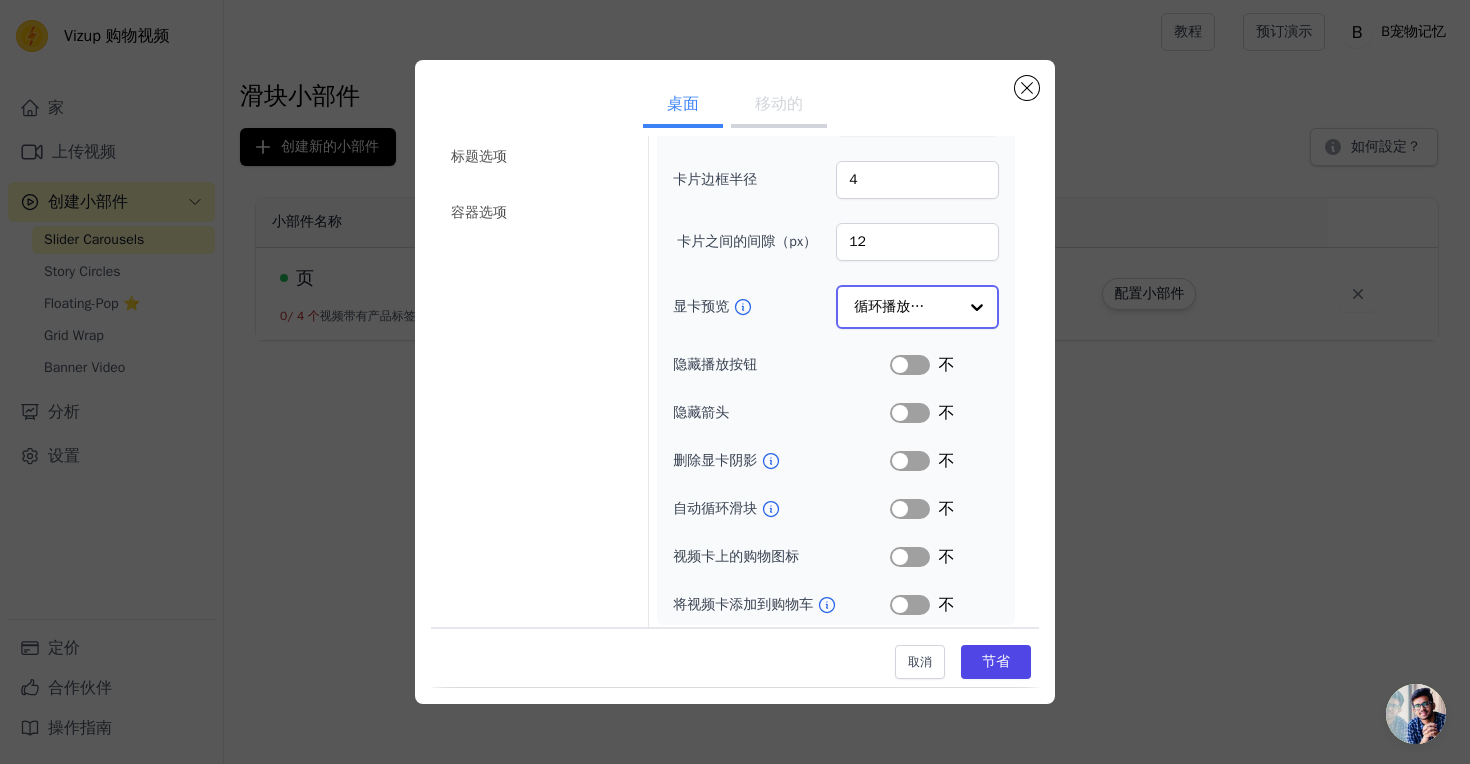 click at bounding box center (977, 307) 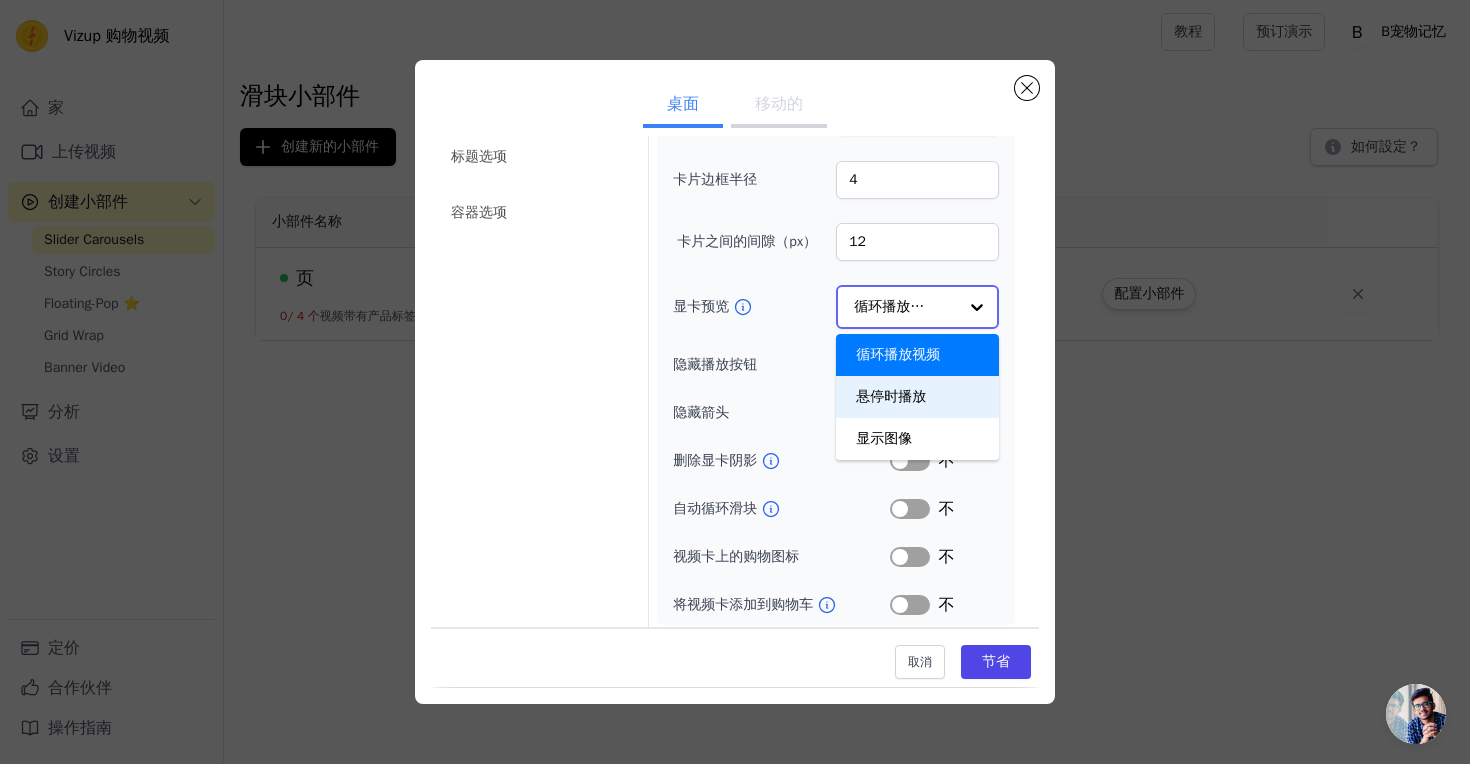 click on "悬停时播放" at bounding box center [917, 397] 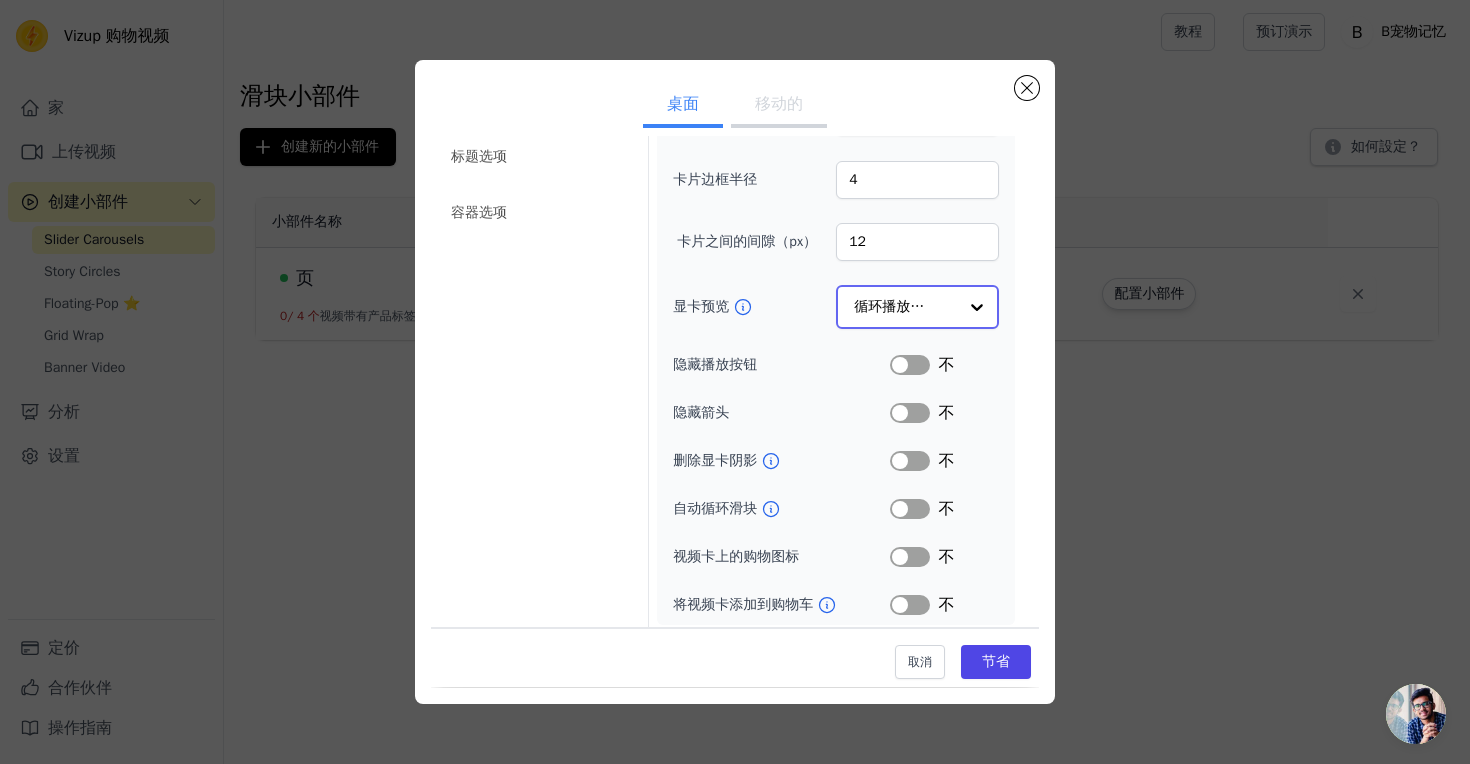 scroll, scrollTop: 174, scrollLeft: 0, axis: vertical 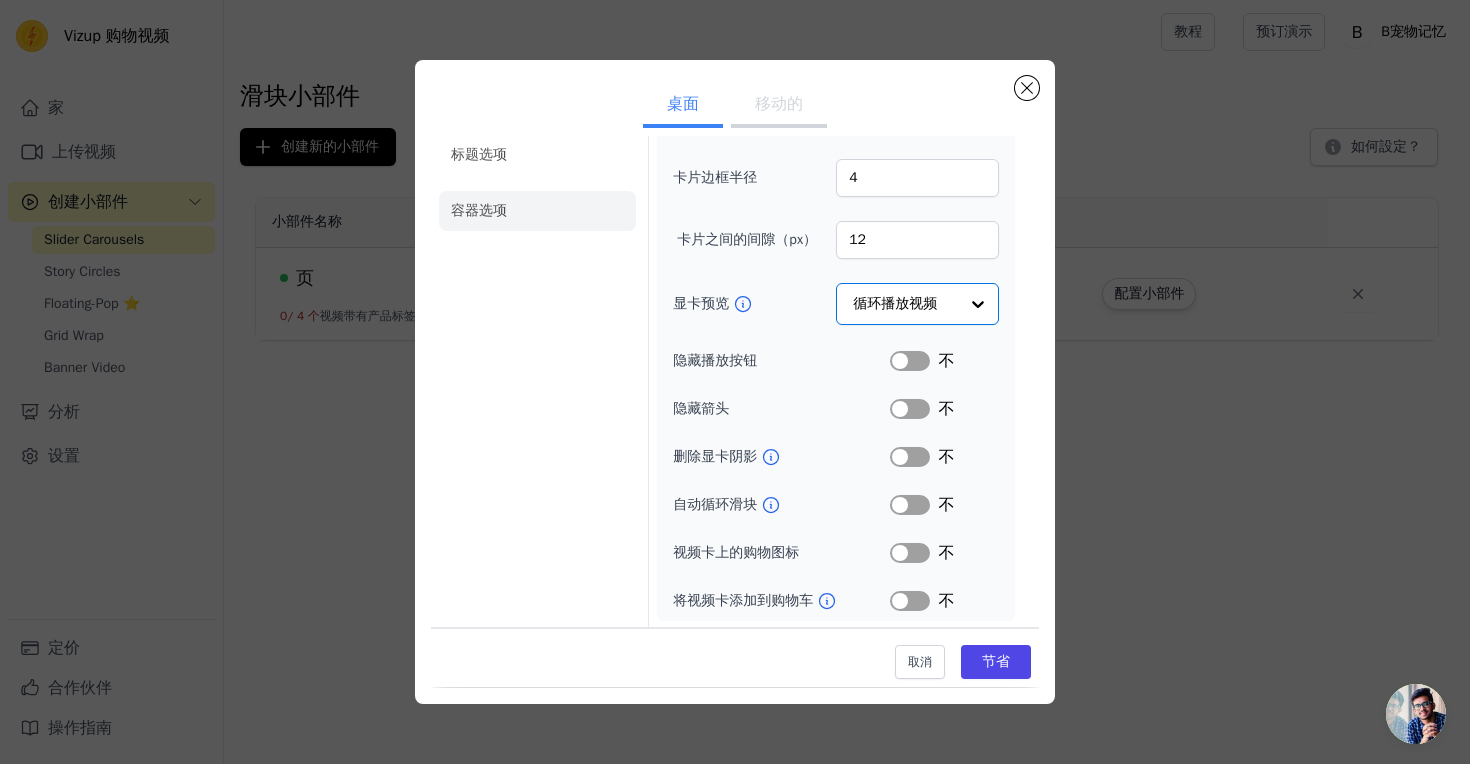 click on "容器选项" 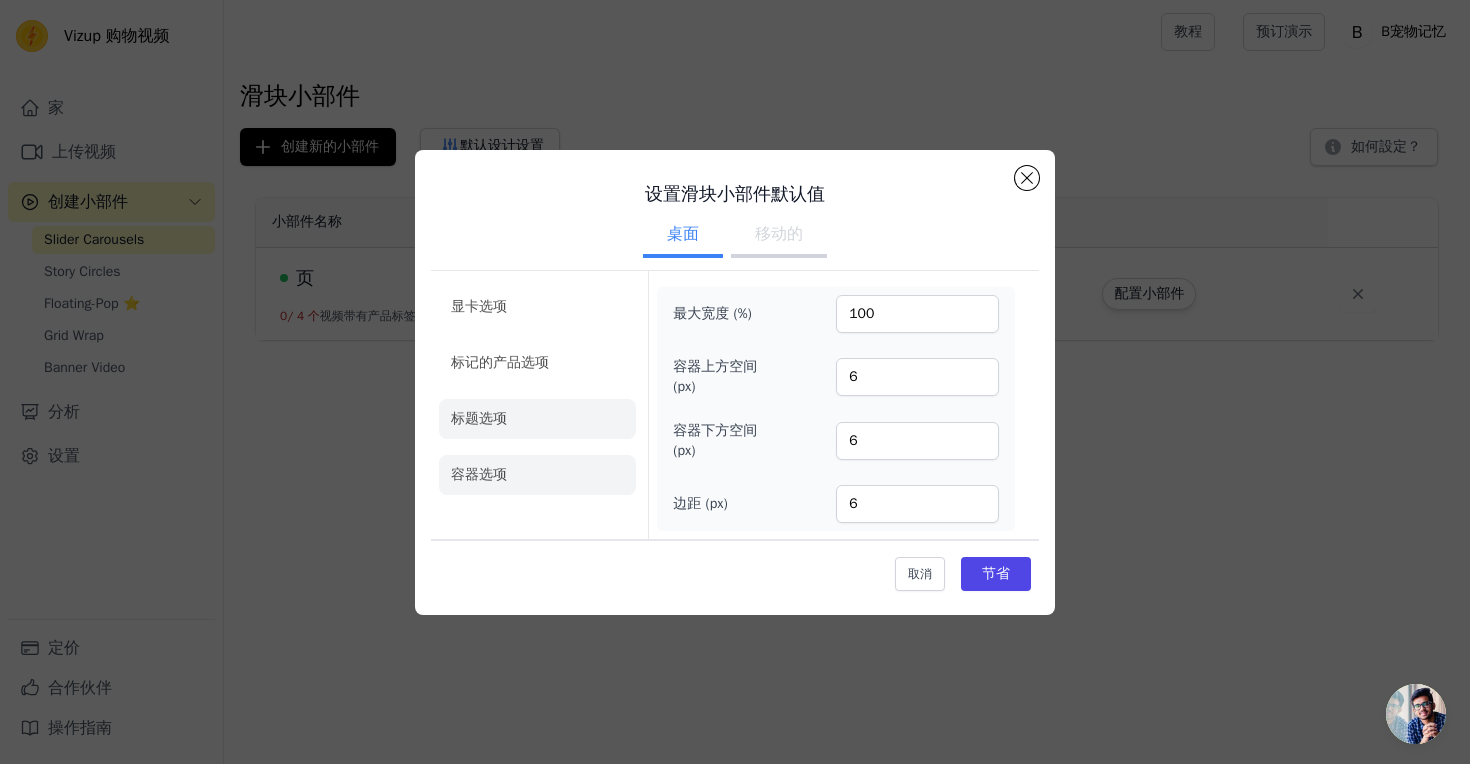 click on "标题选项" at bounding box center [479, 418] 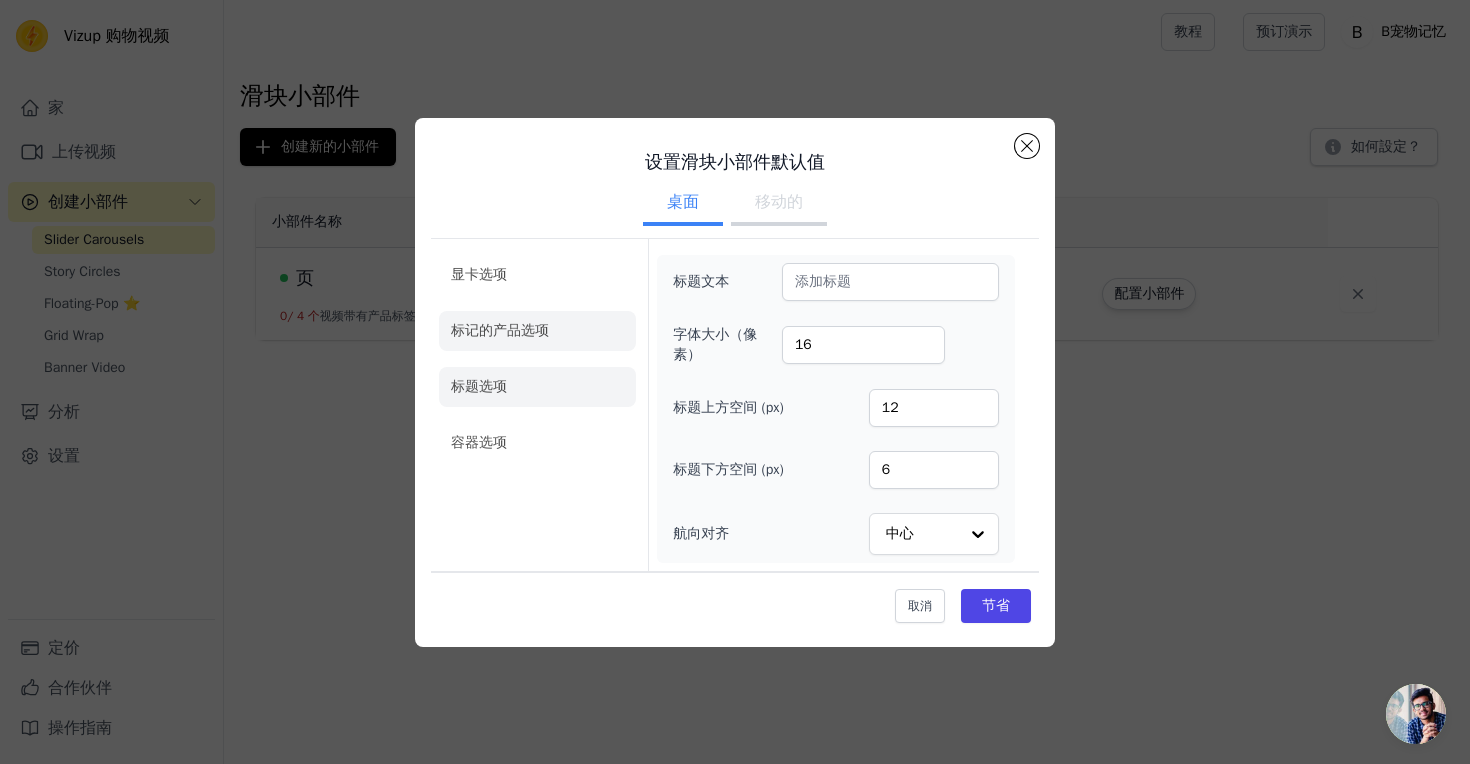 click on "标记的产品选项" 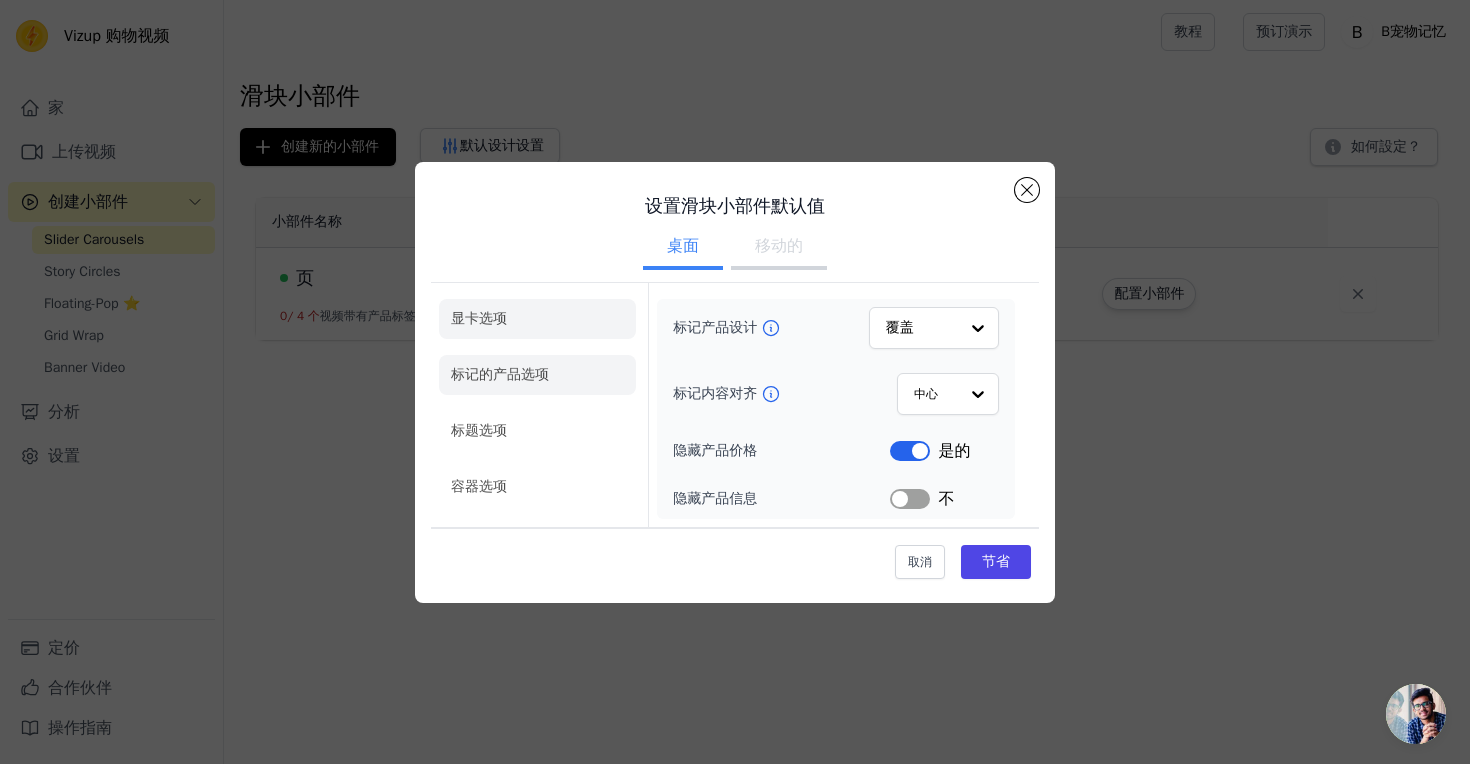 click on "显卡选项" 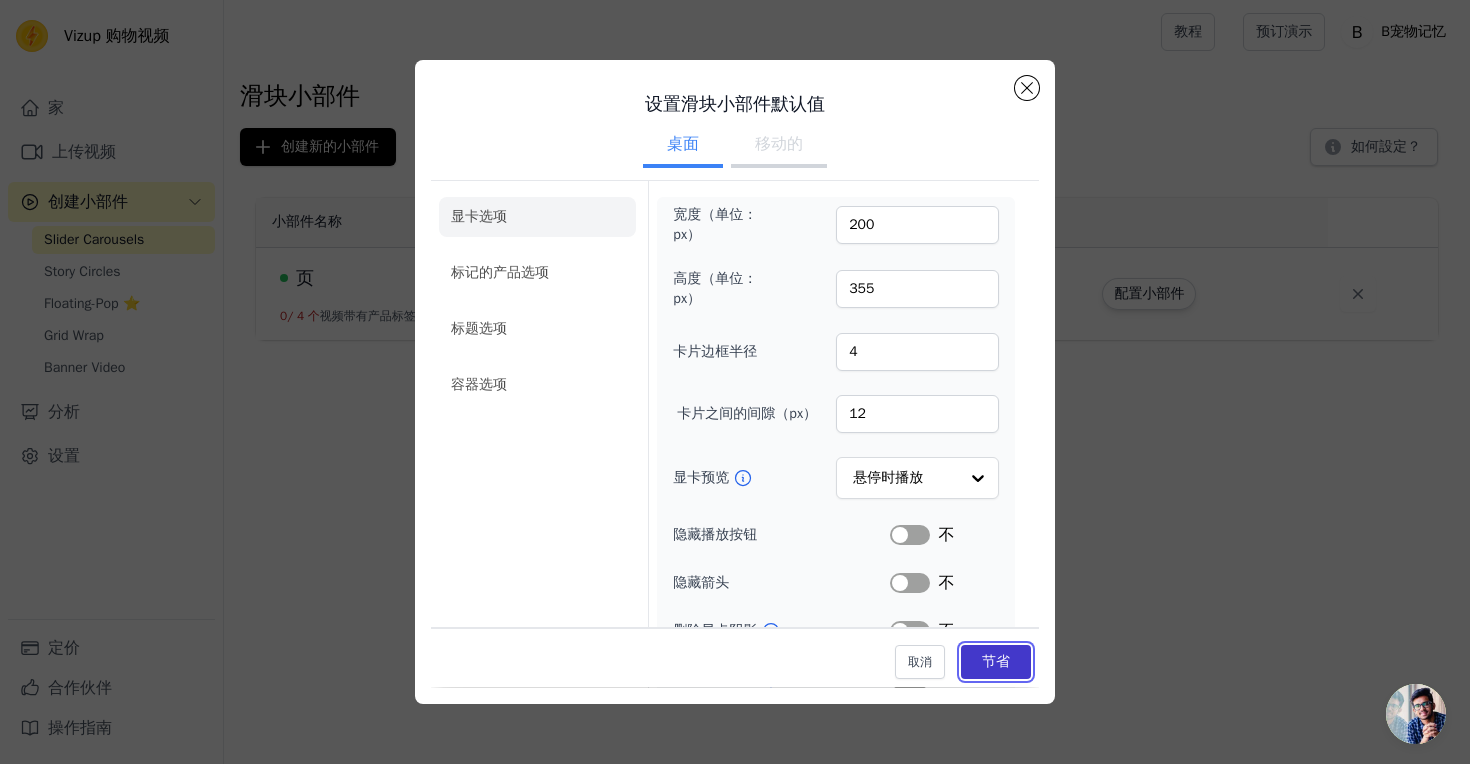 click on "节省" at bounding box center (996, 663) 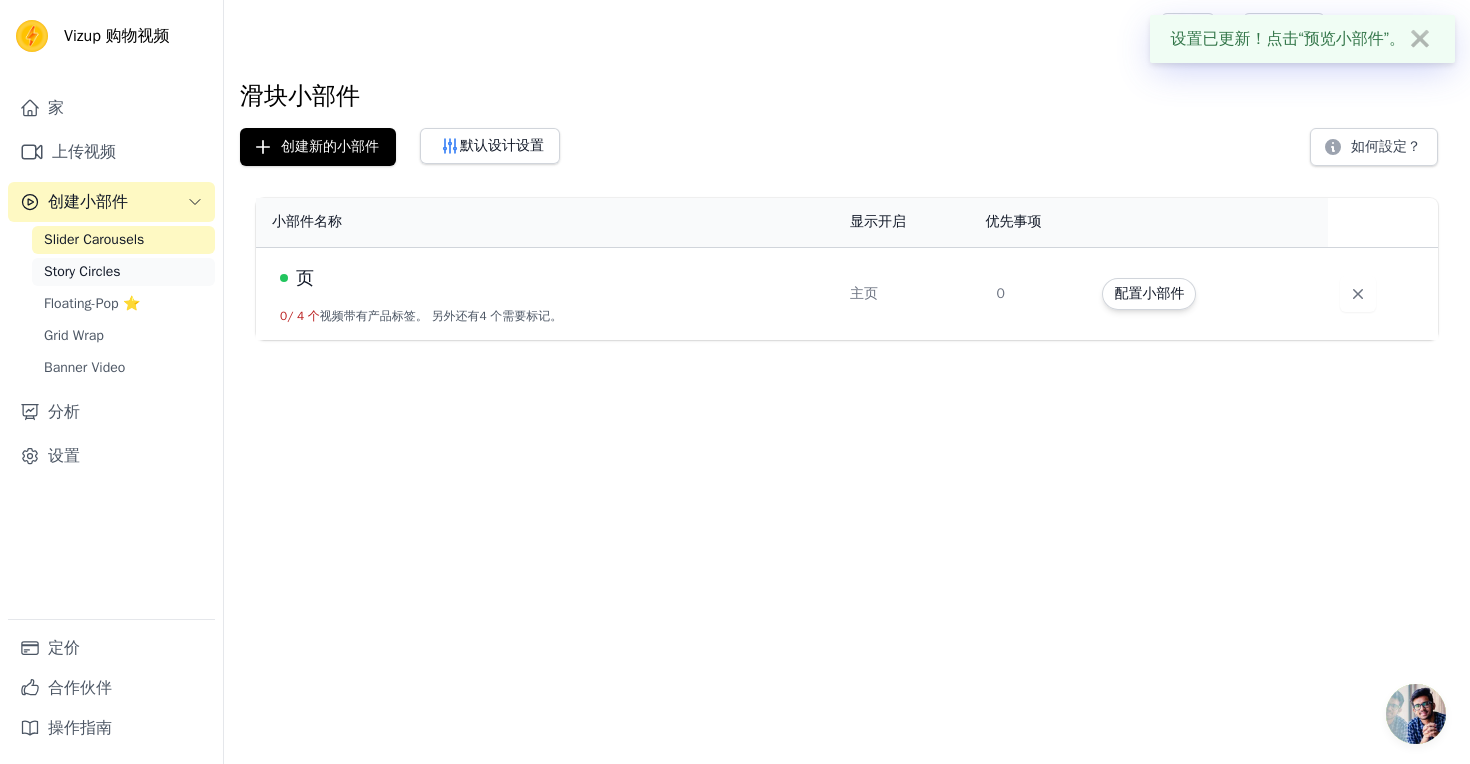 click on "Story Circles" at bounding box center (82, 272) 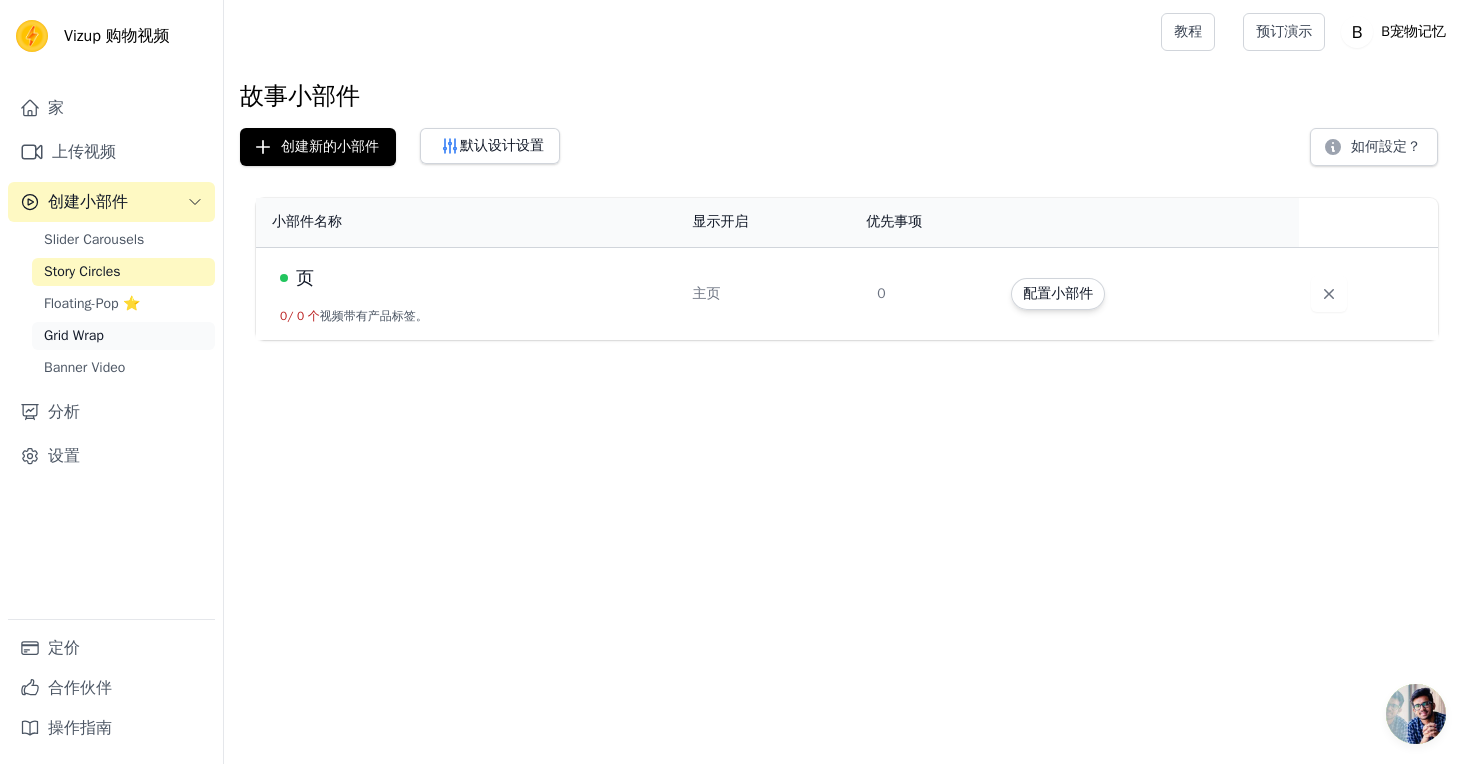 click on "Grid Wrap" at bounding box center (123, 336) 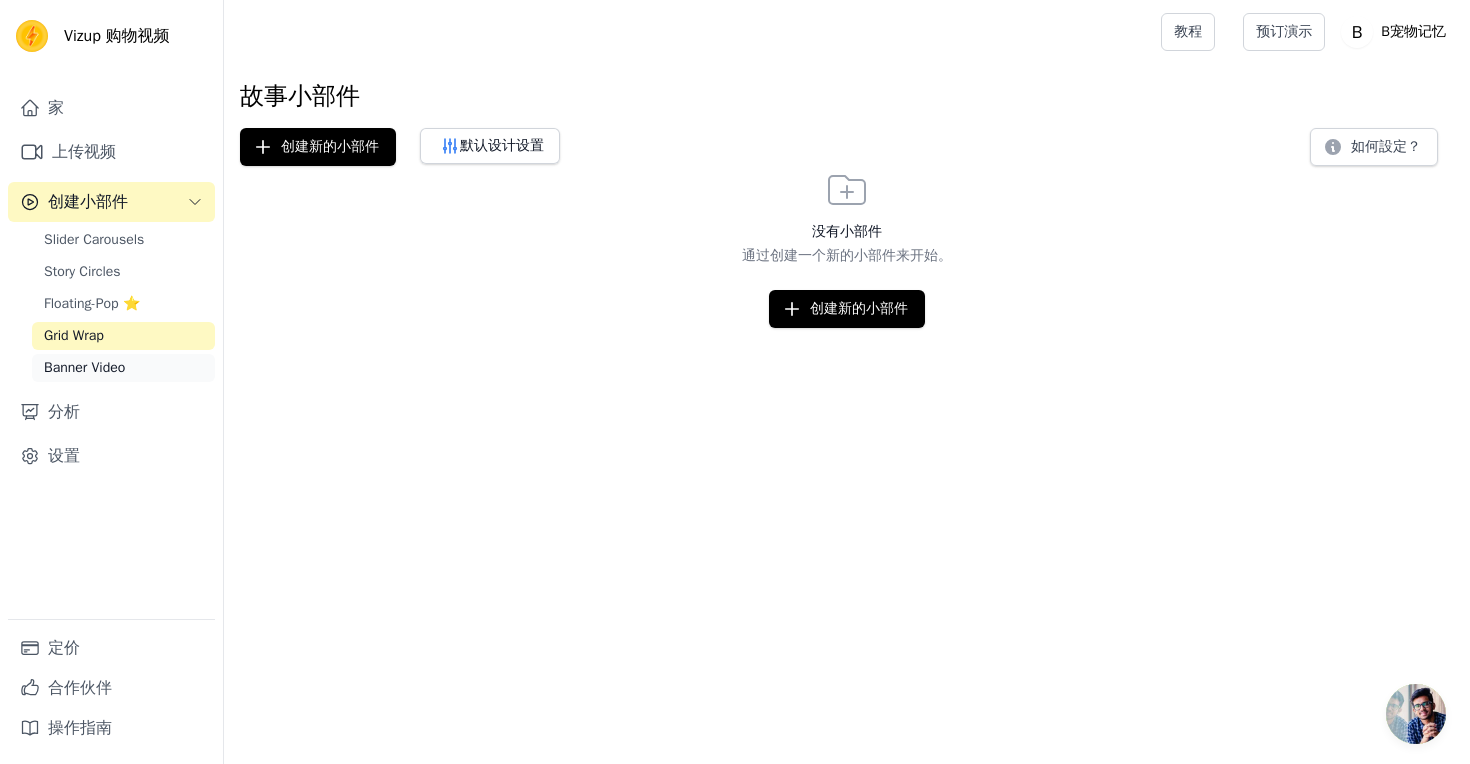 click on "Banner Video" at bounding box center (84, 368) 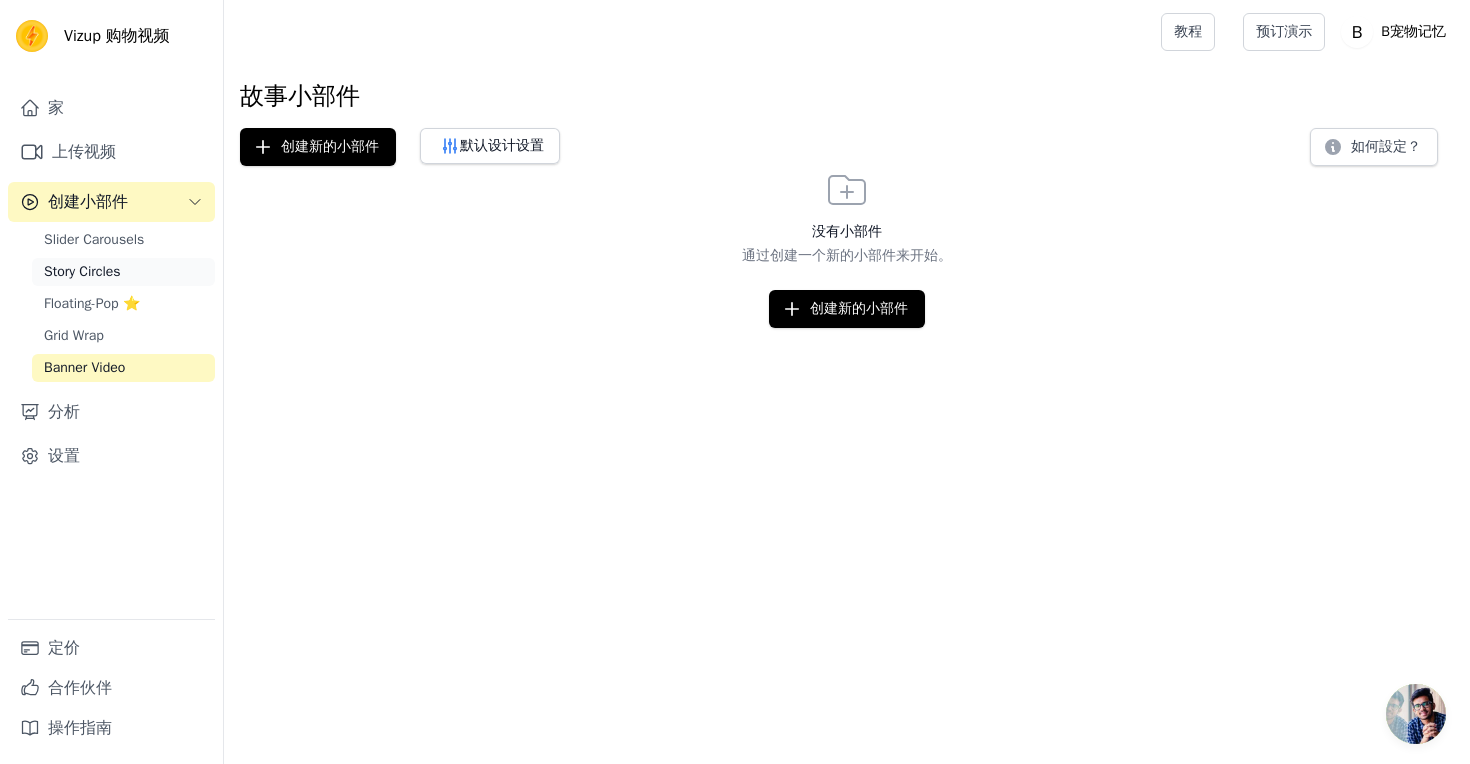click on "Story Circles" at bounding box center [123, 272] 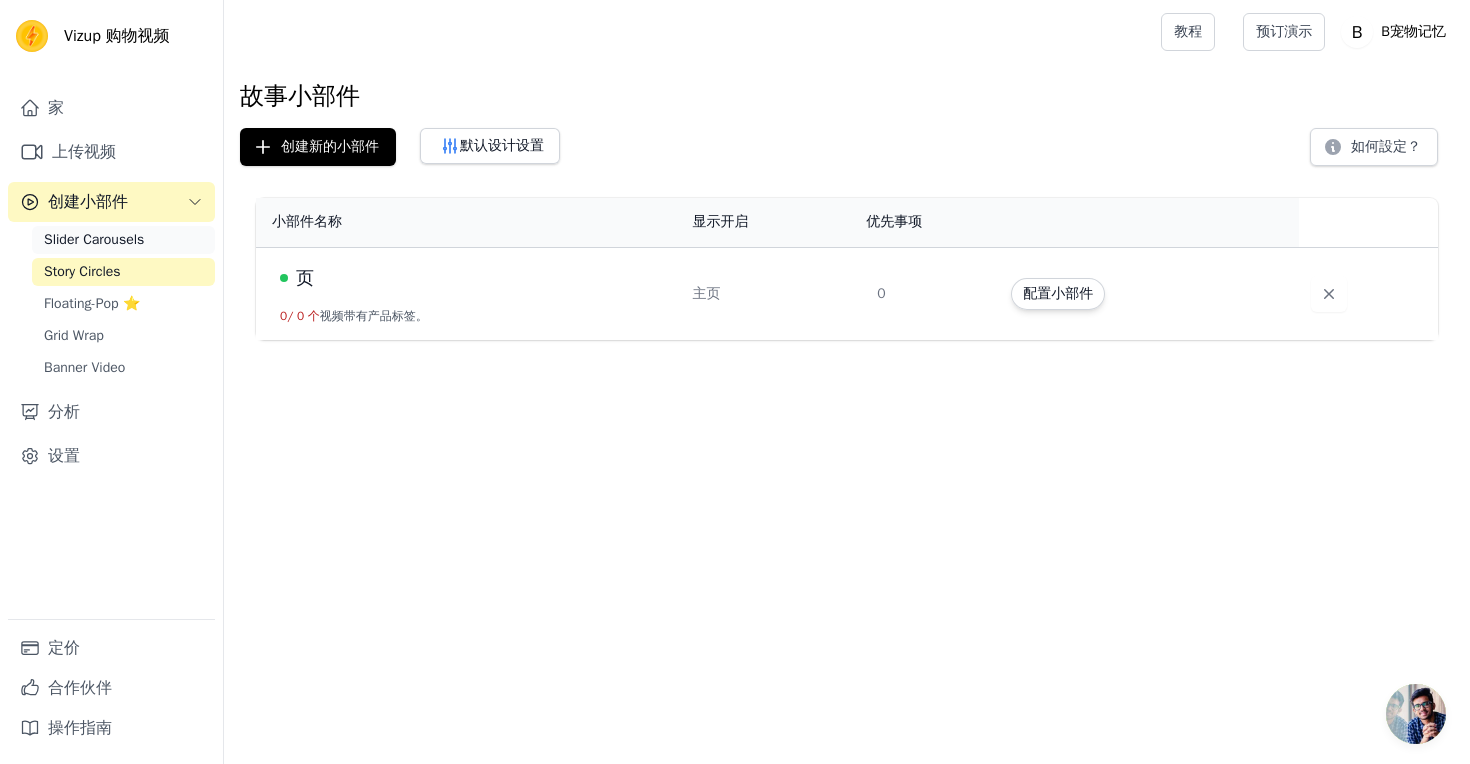 click on "Slider Carousels" at bounding box center (123, 240) 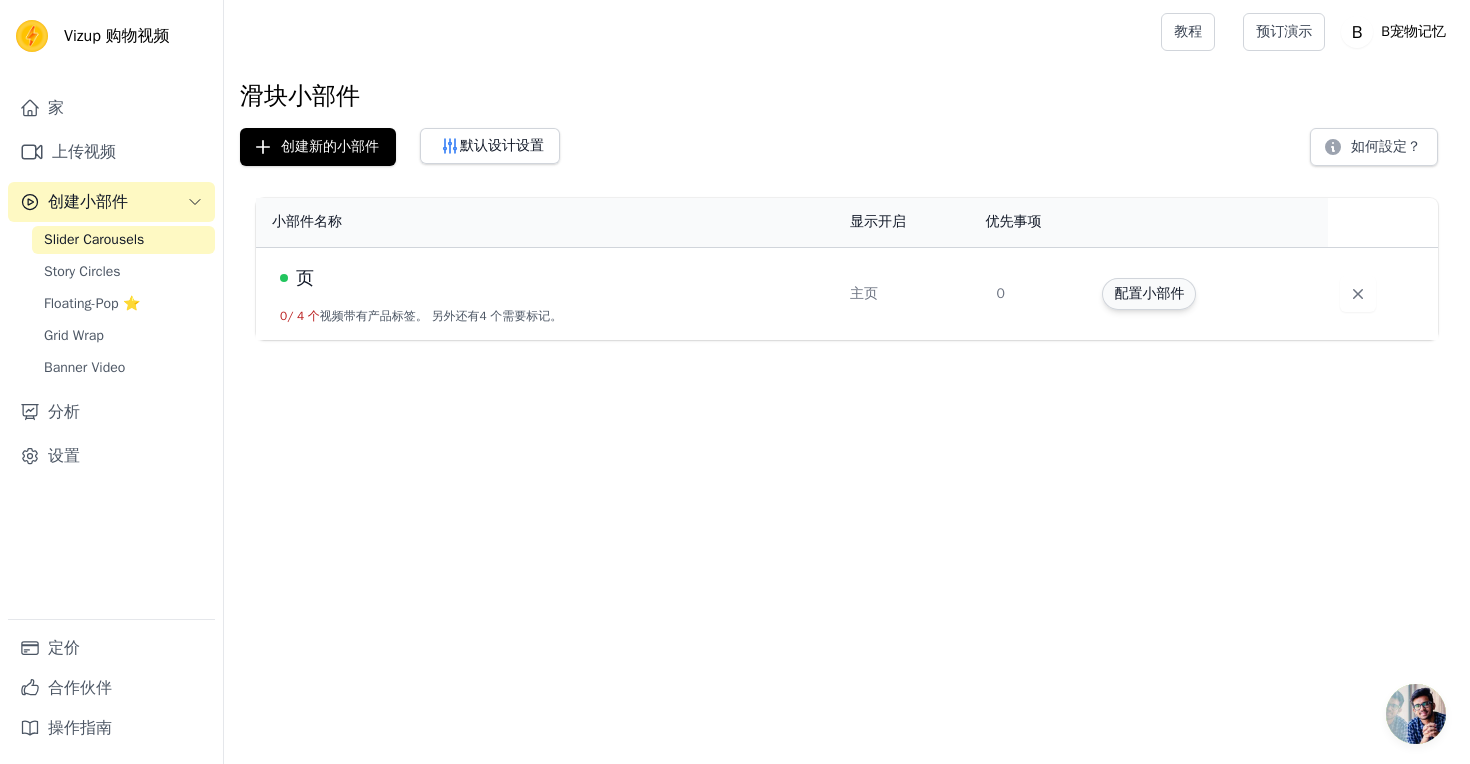 click on "配置小部件" at bounding box center [1149, 294] 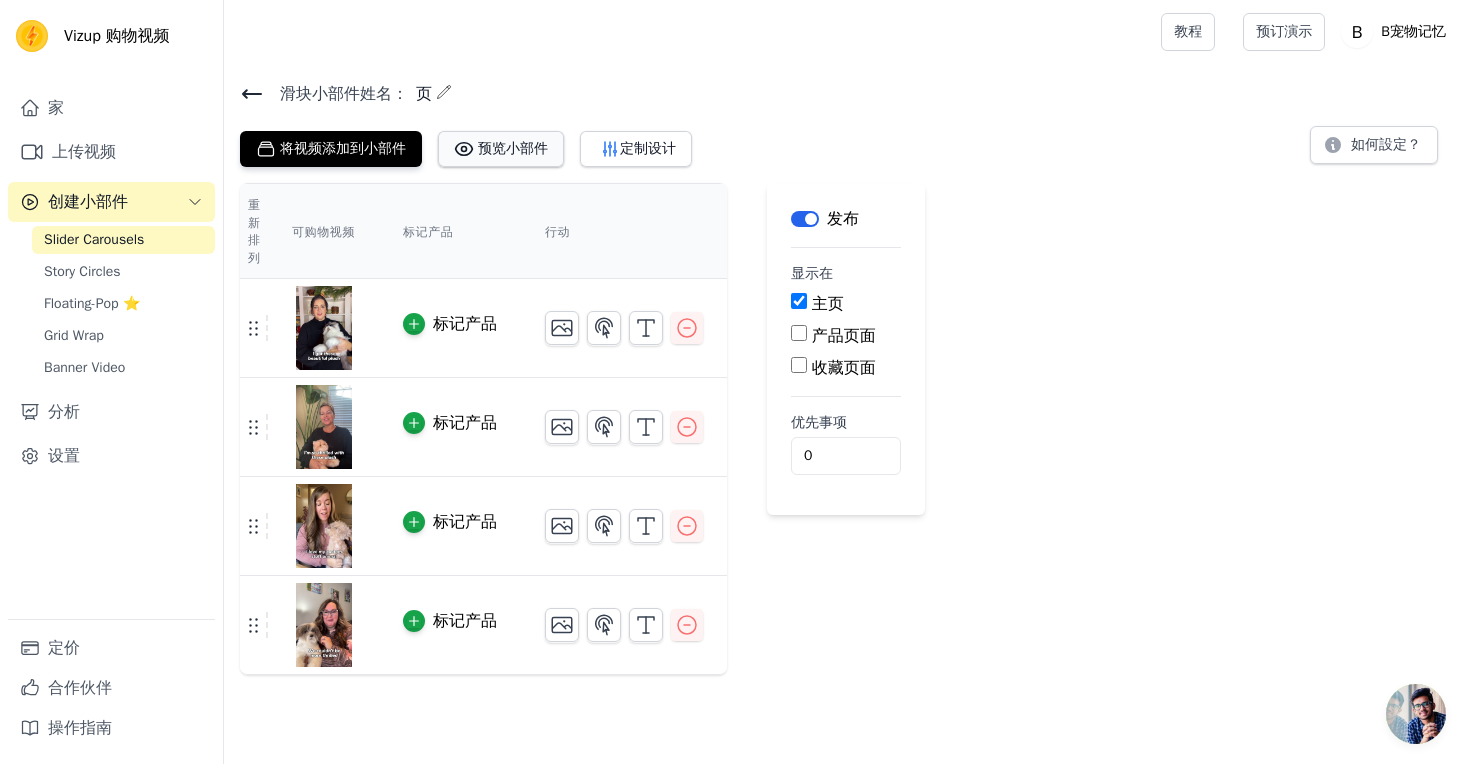 click on "预览小部件" at bounding box center (513, 148) 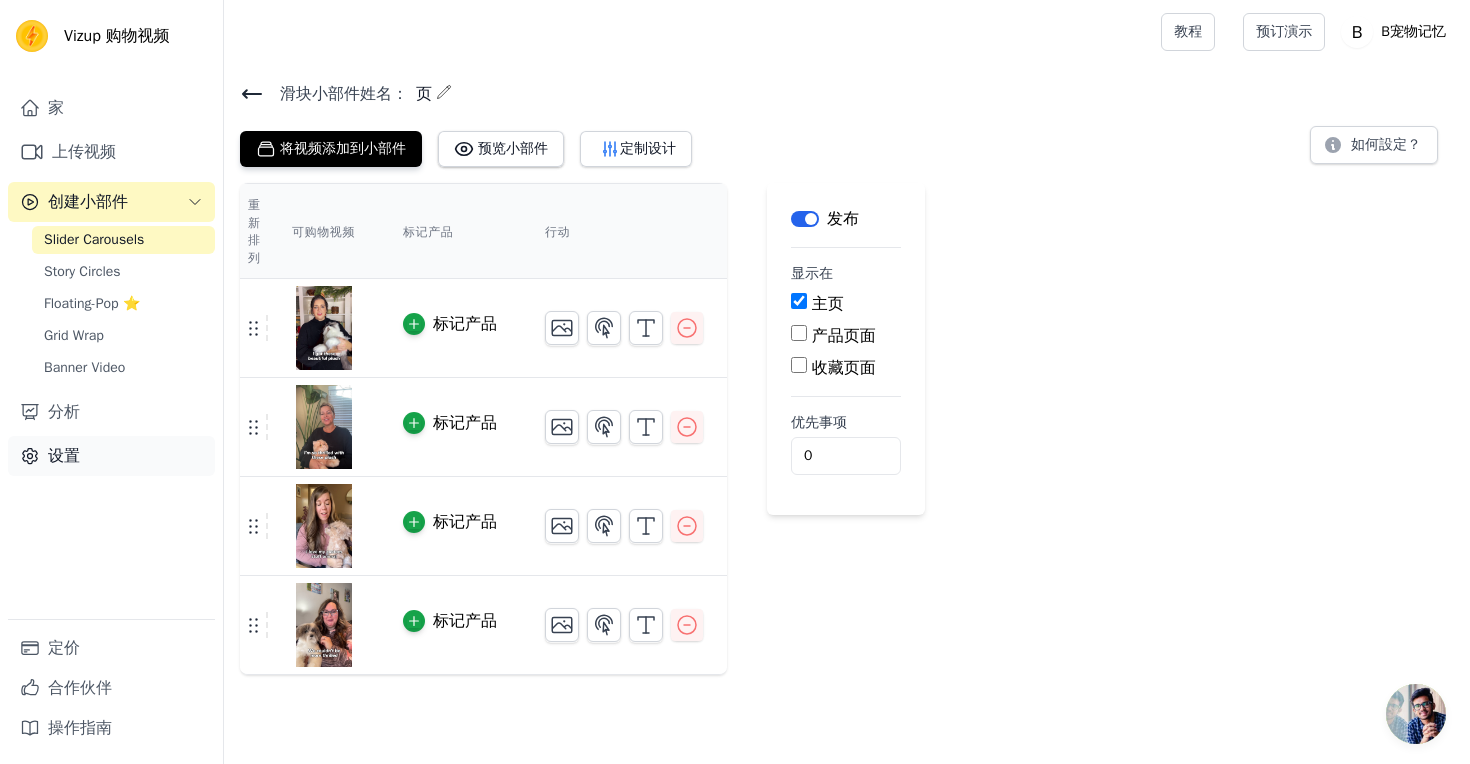 click on "设置" at bounding box center (111, 456) 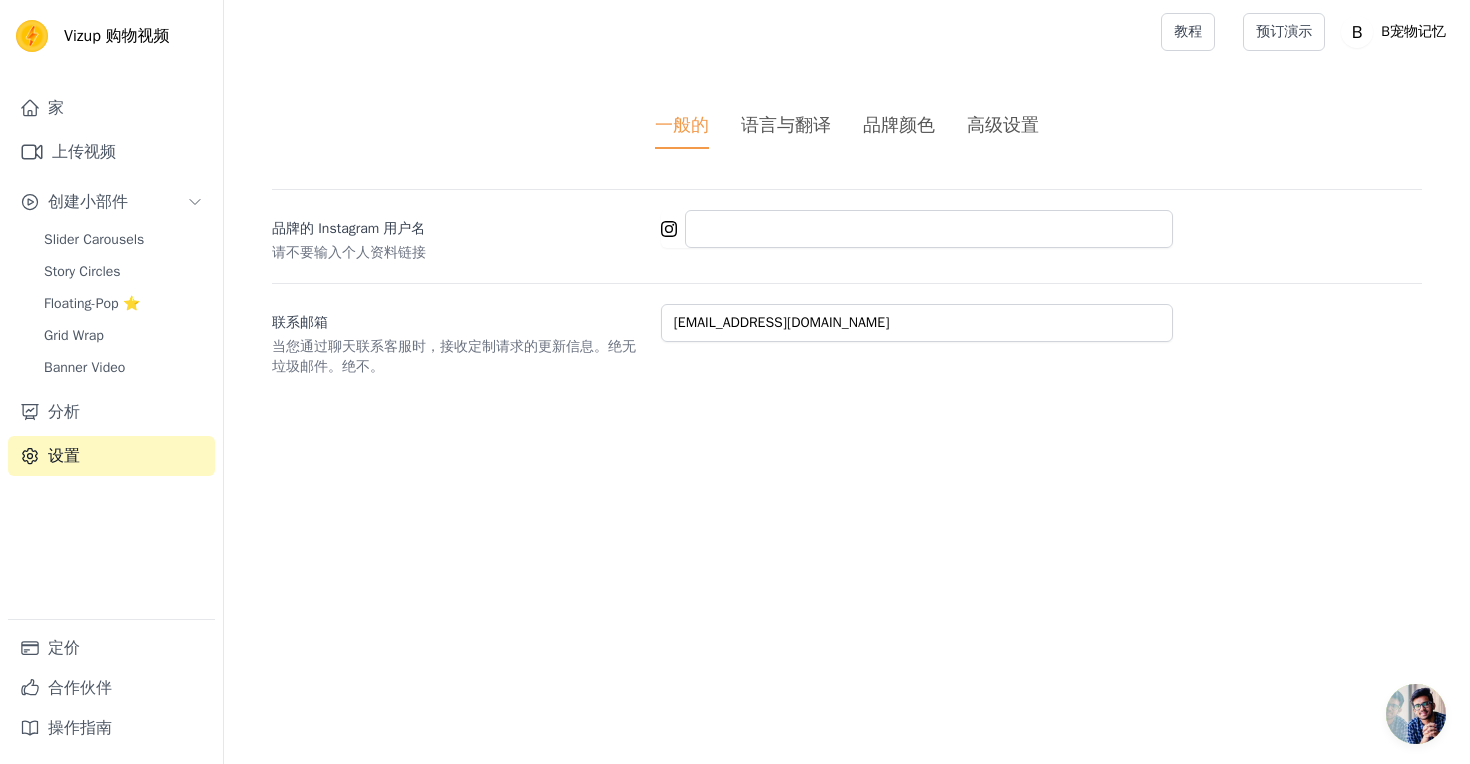 click on "语言与翻译" at bounding box center [786, 125] 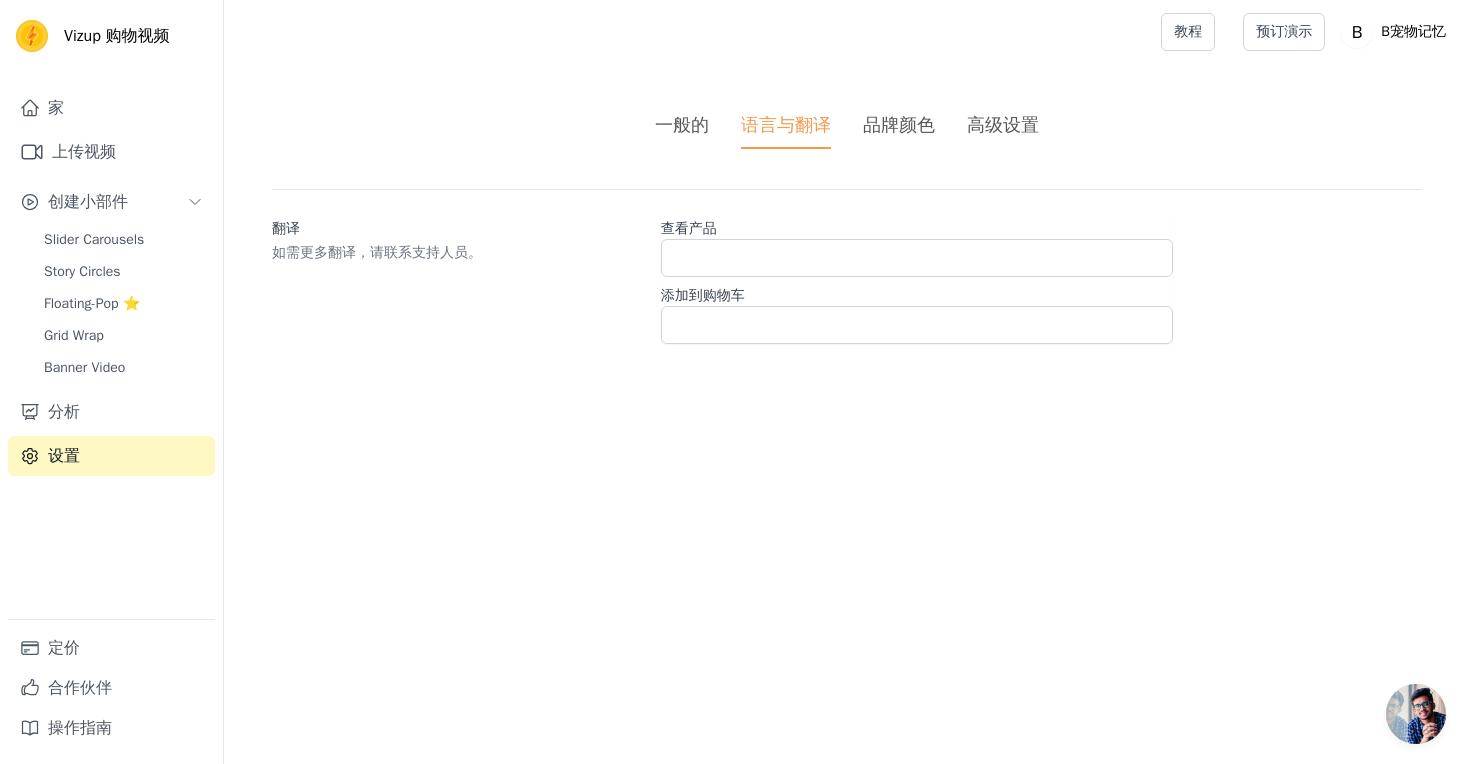 click on "品牌颜色" at bounding box center [899, 125] 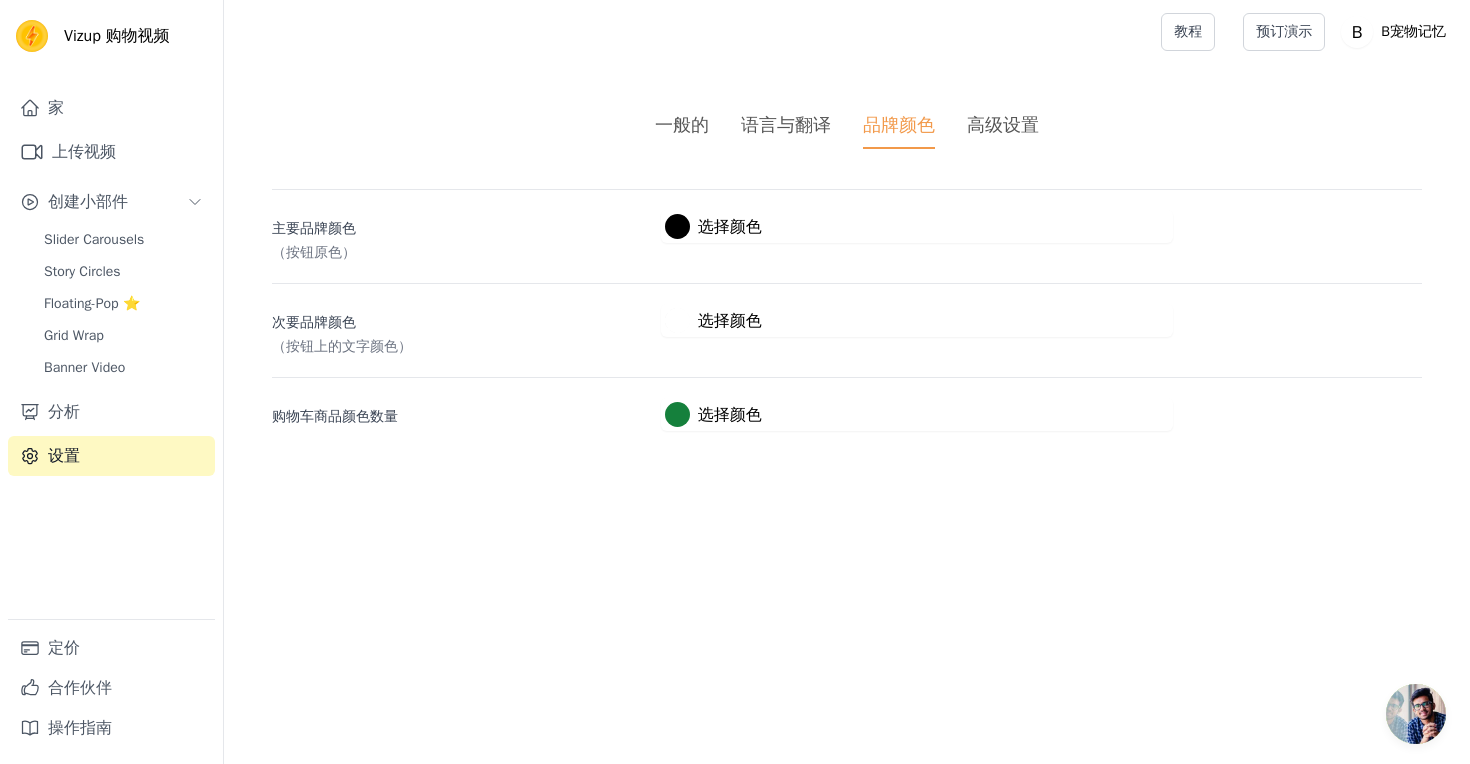 click on "高级设置" at bounding box center (1003, 125) 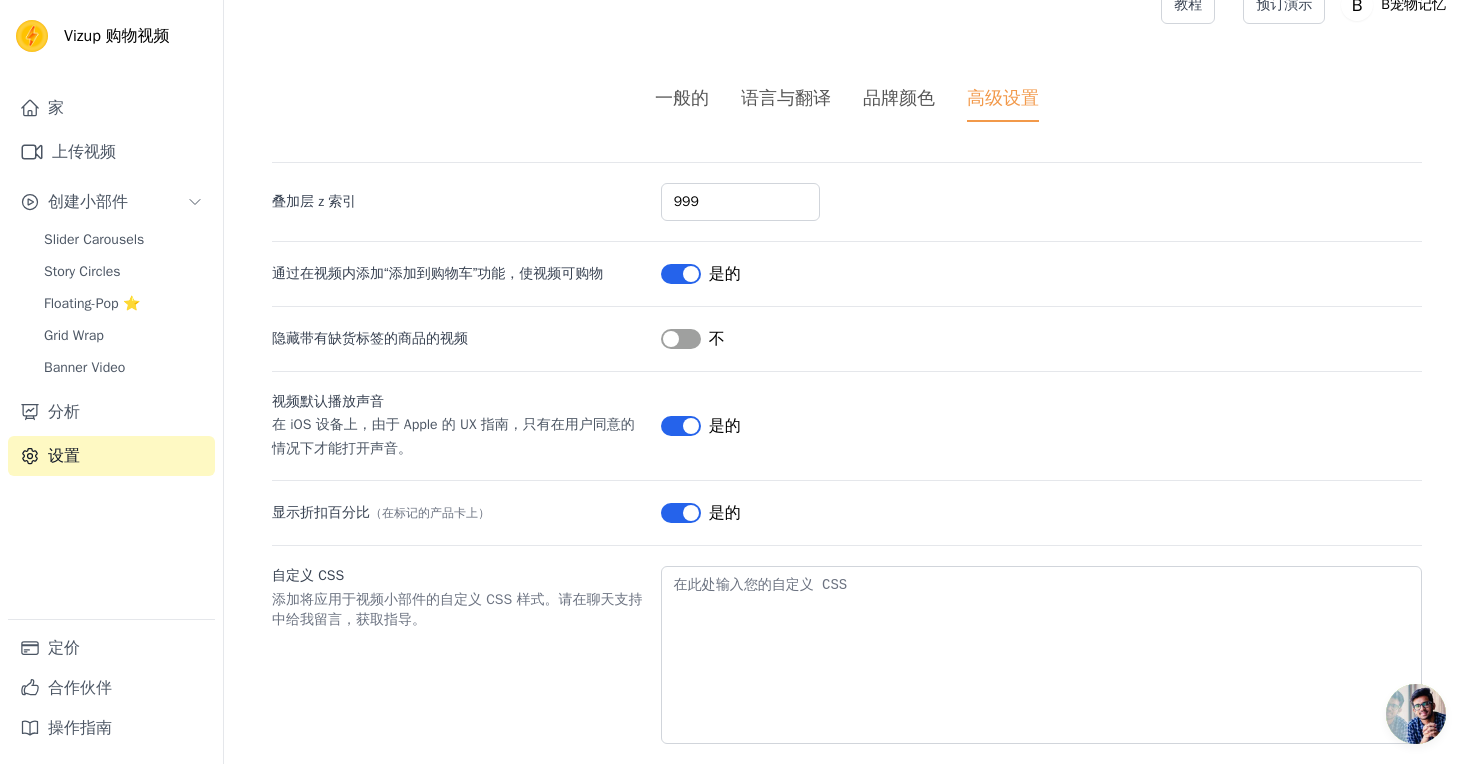 scroll, scrollTop: 55, scrollLeft: 0, axis: vertical 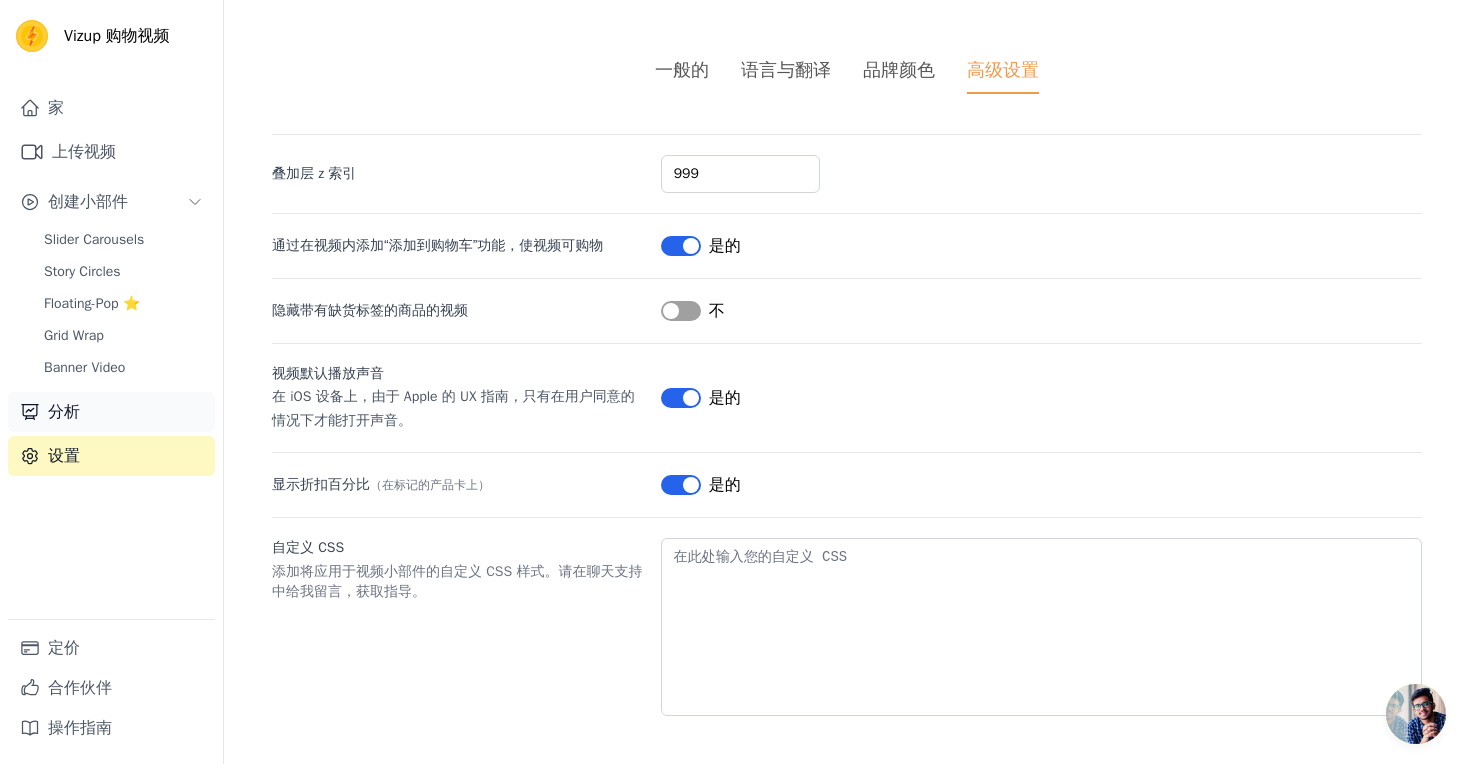 click on "分析" at bounding box center (111, 412) 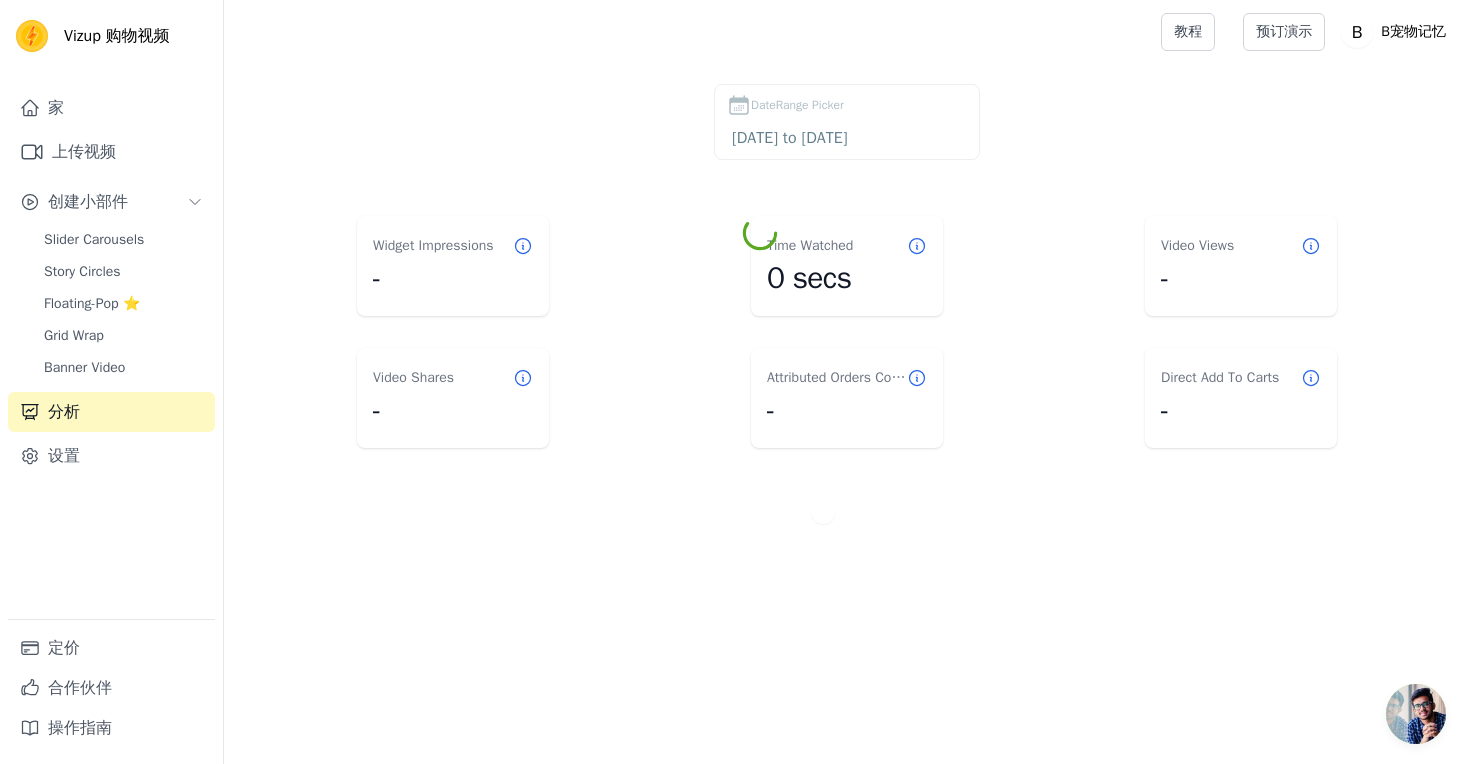 scroll, scrollTop: 0, scrollLeft: 0, axis: both 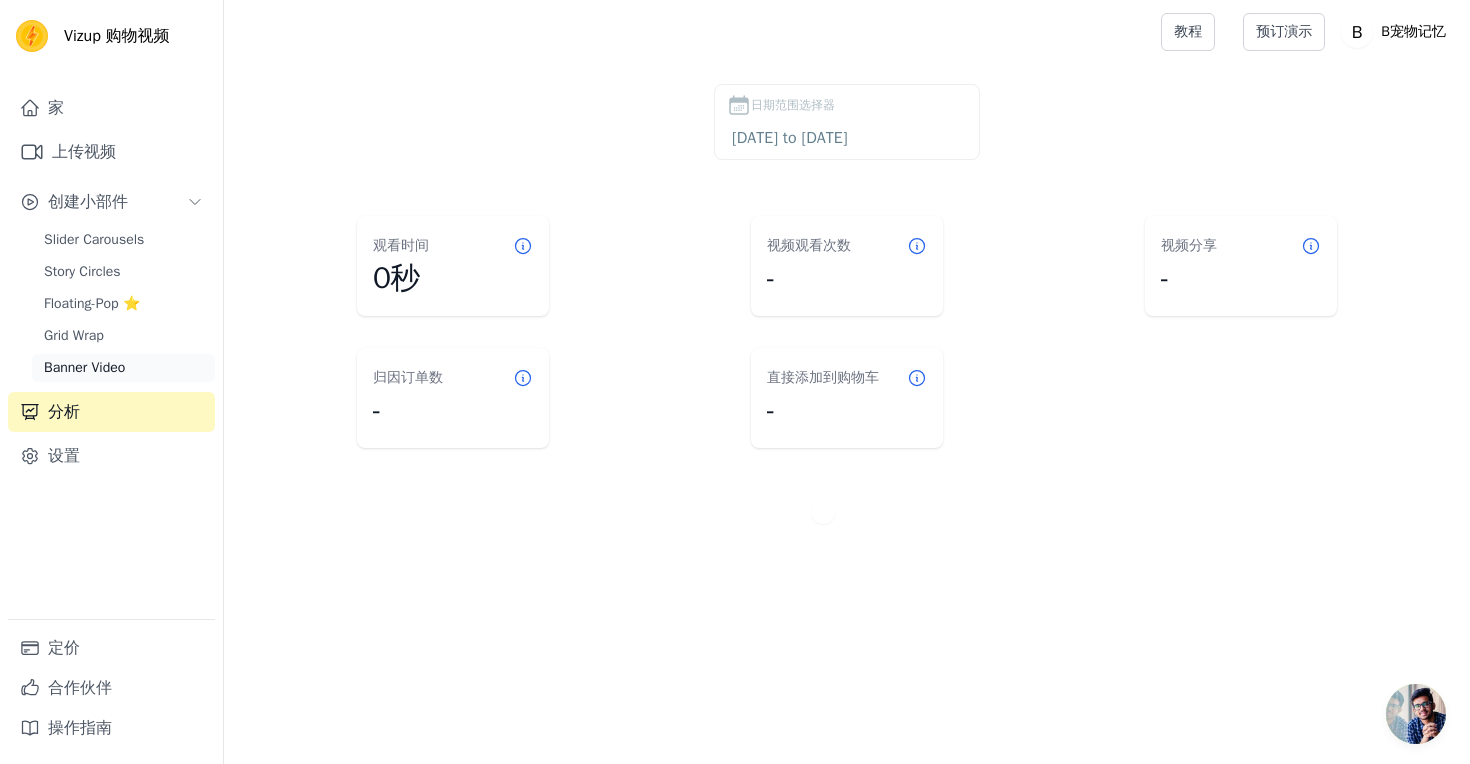 click on "Banner Video" at bounding box center (84, 368) 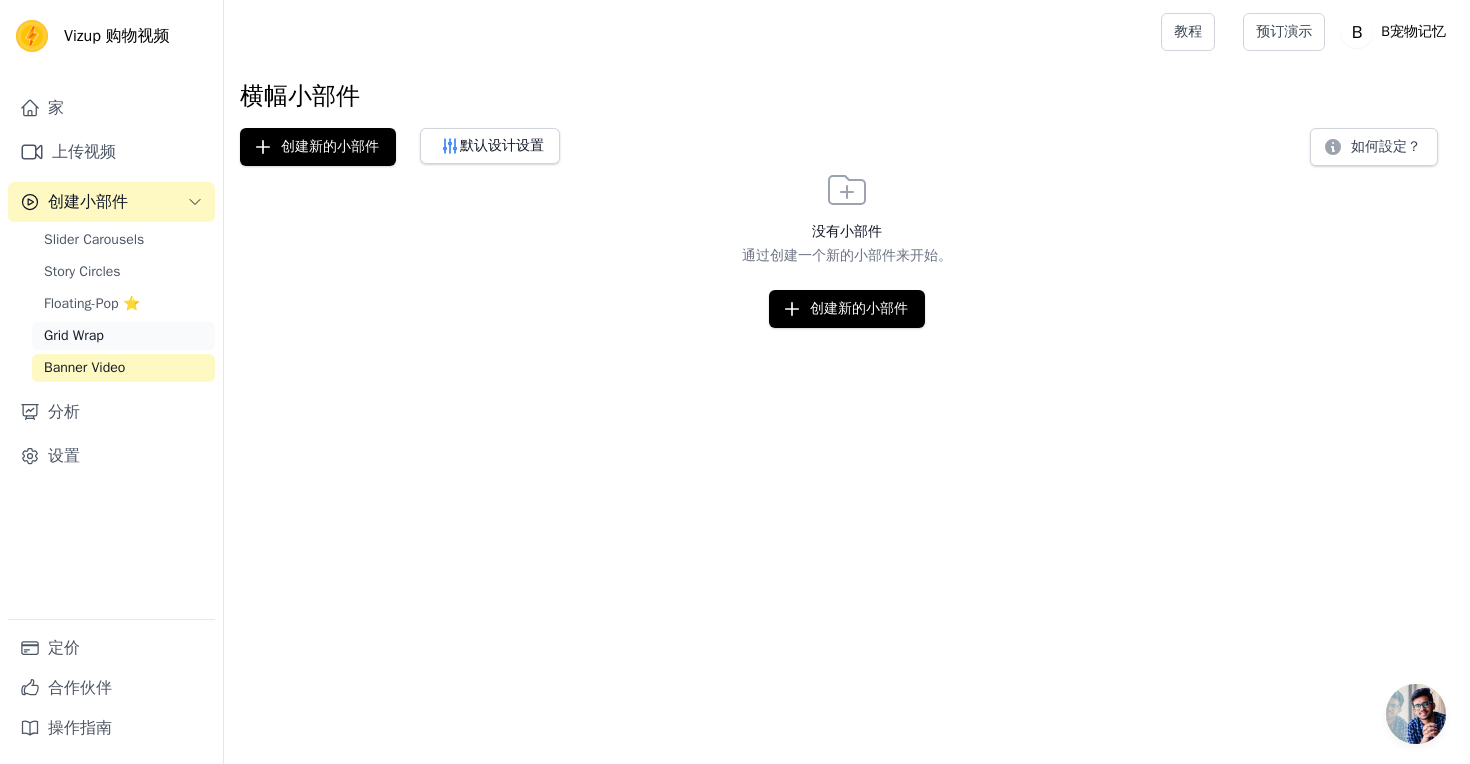 click on "Grid Wrap" at bounding box center [123, 336] 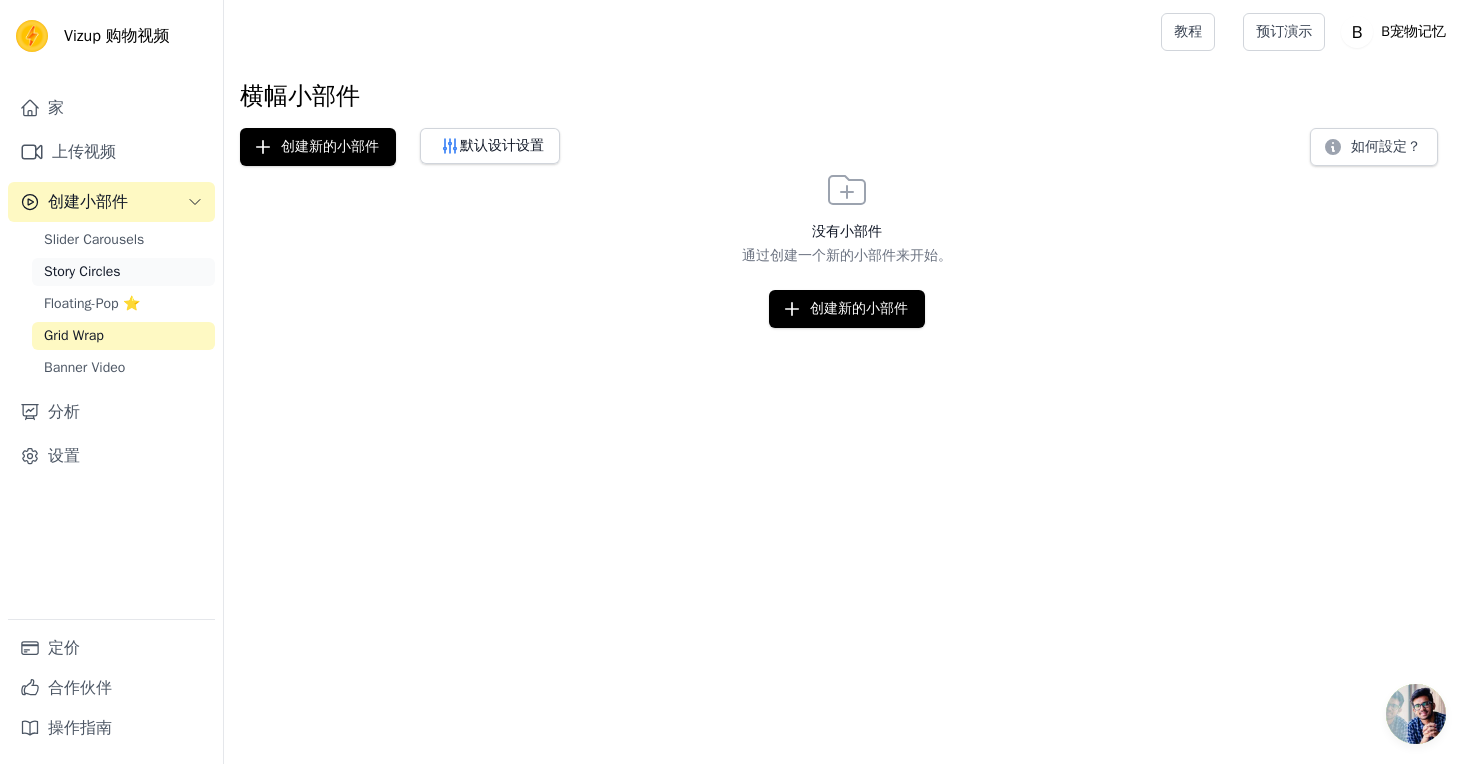 click on "Story Circles" at bounding box center (123, 272) 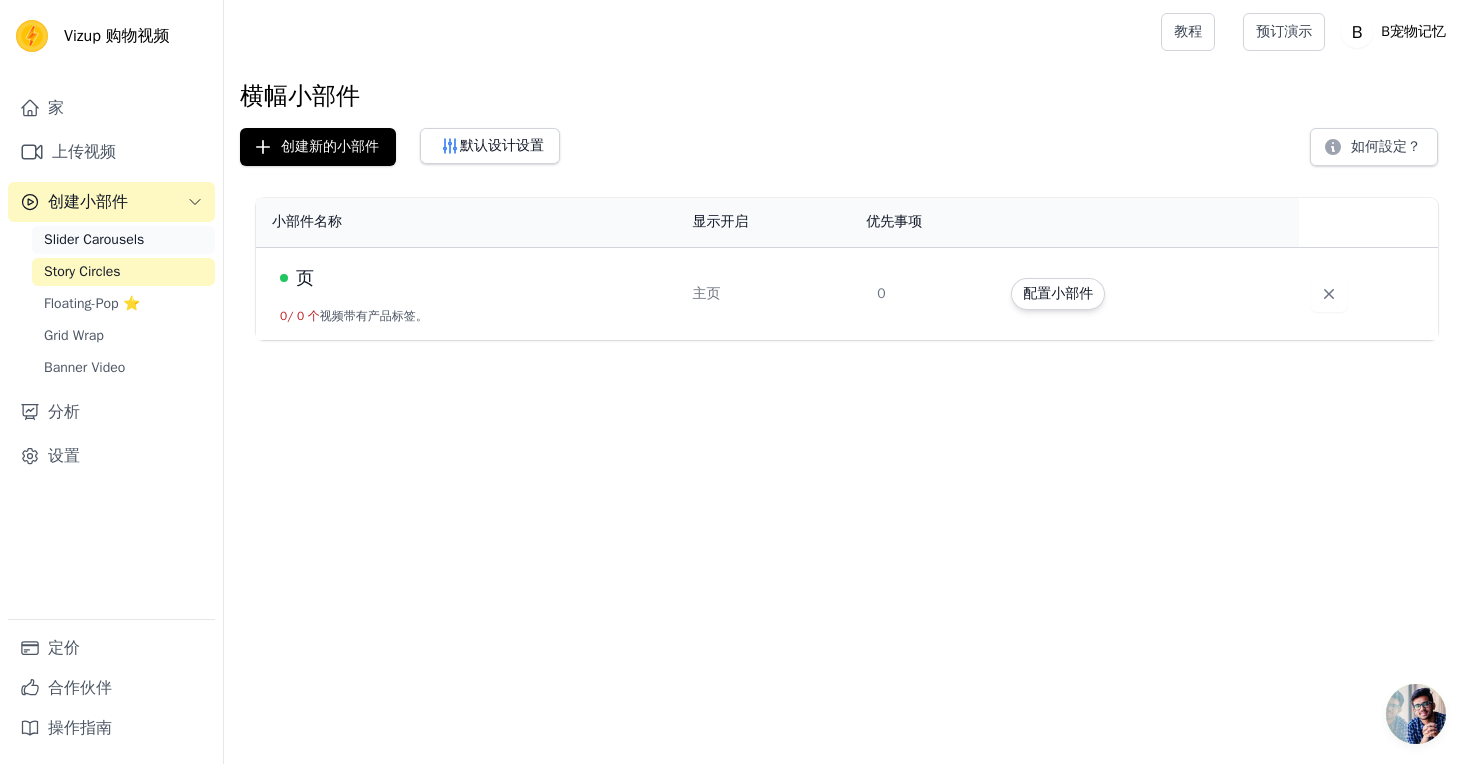click on "Slider Carousels" at bounding box center [123, 240] 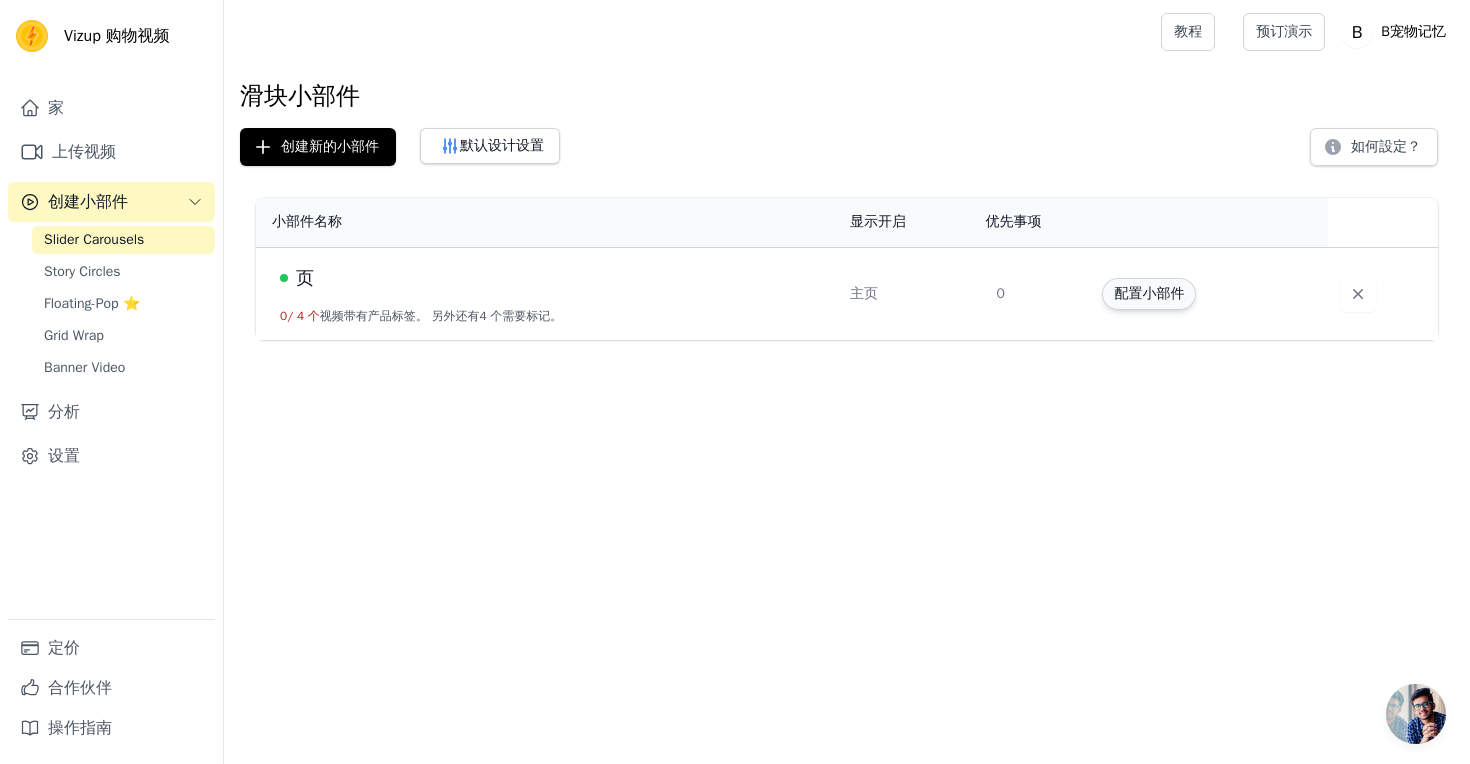 click on "配置小部件" at bounding box center (1149, 293) 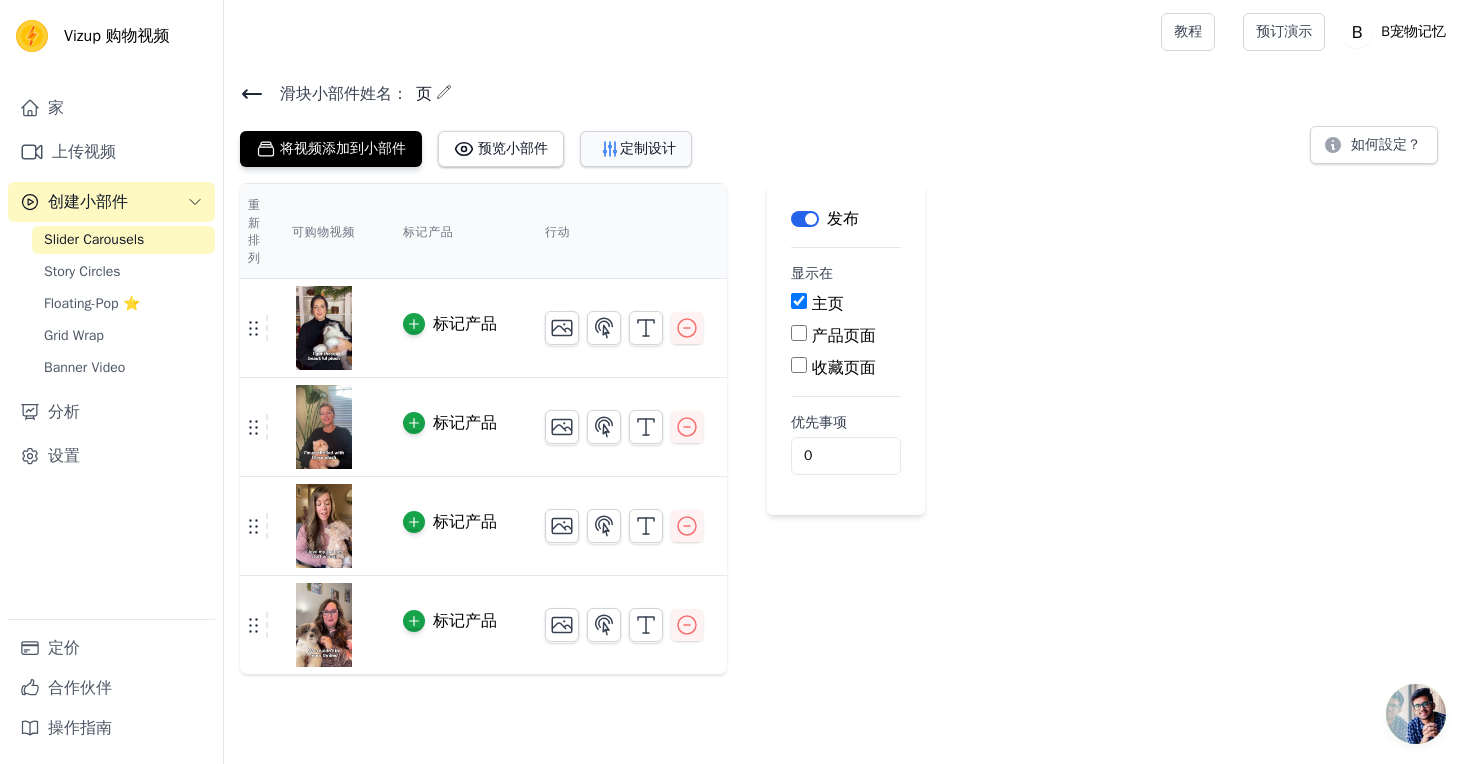 click on "定制设计" at bounding box center [648, 148] 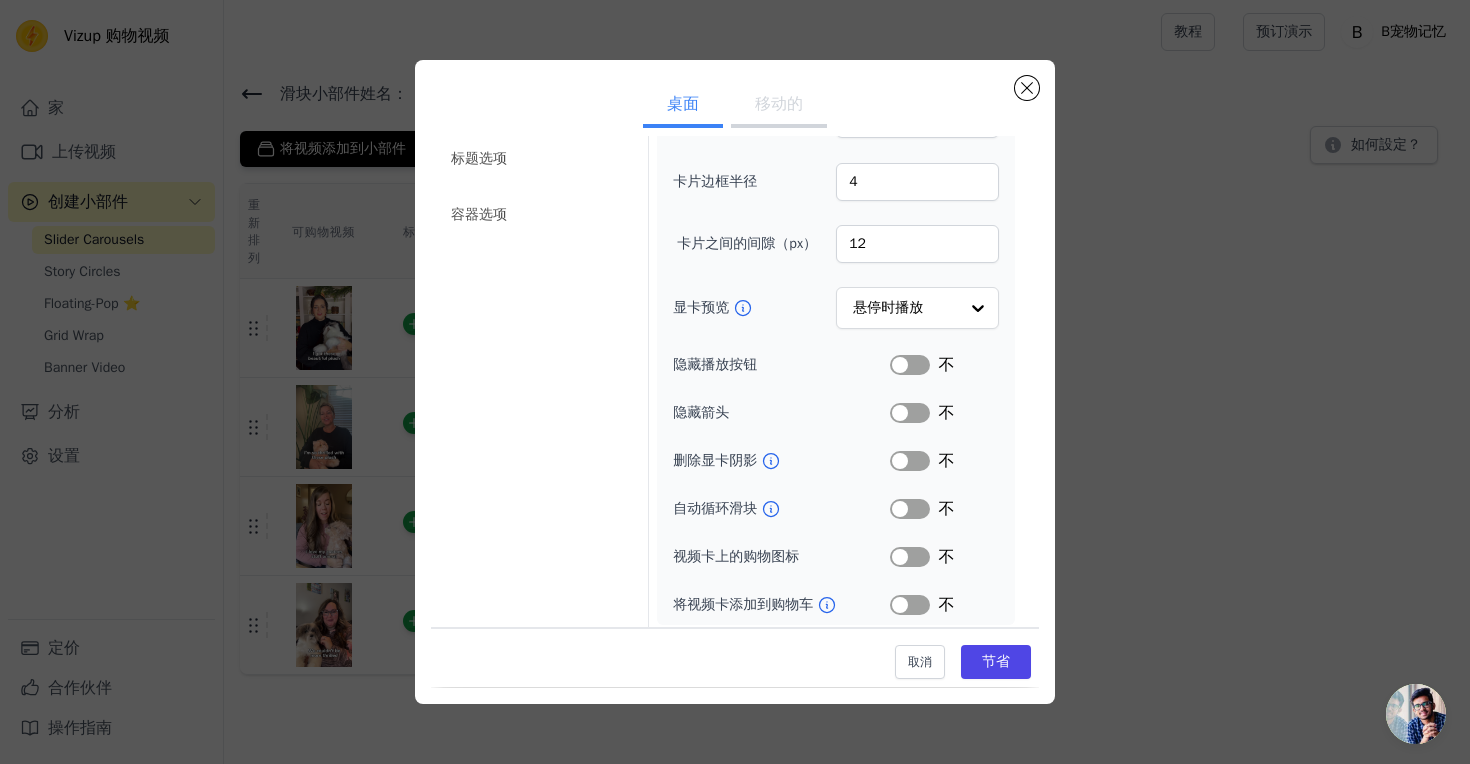 scroll, scrollTop: 132, scrollLeft: 0, axis: vertical 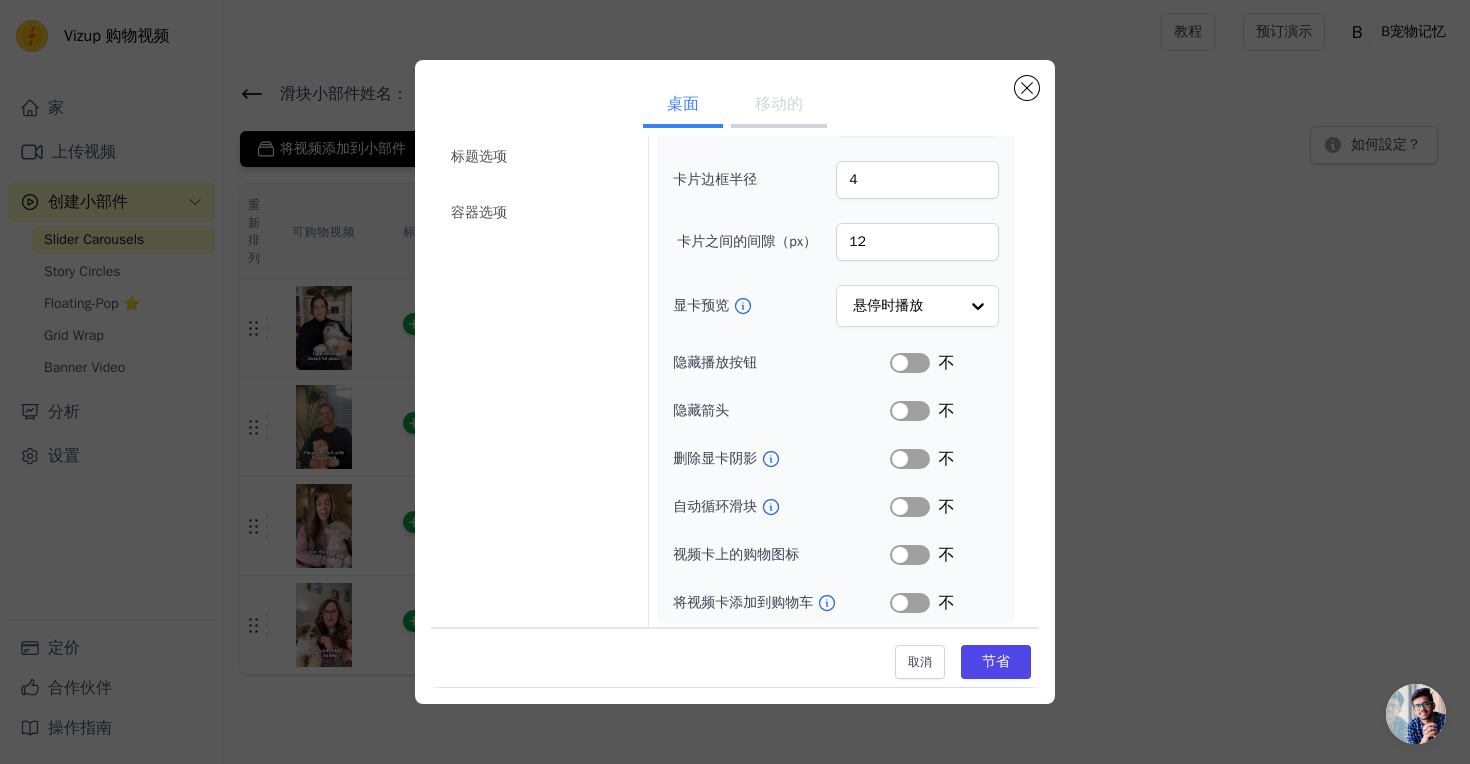 click on "标签" at bounding box center [910, 363] 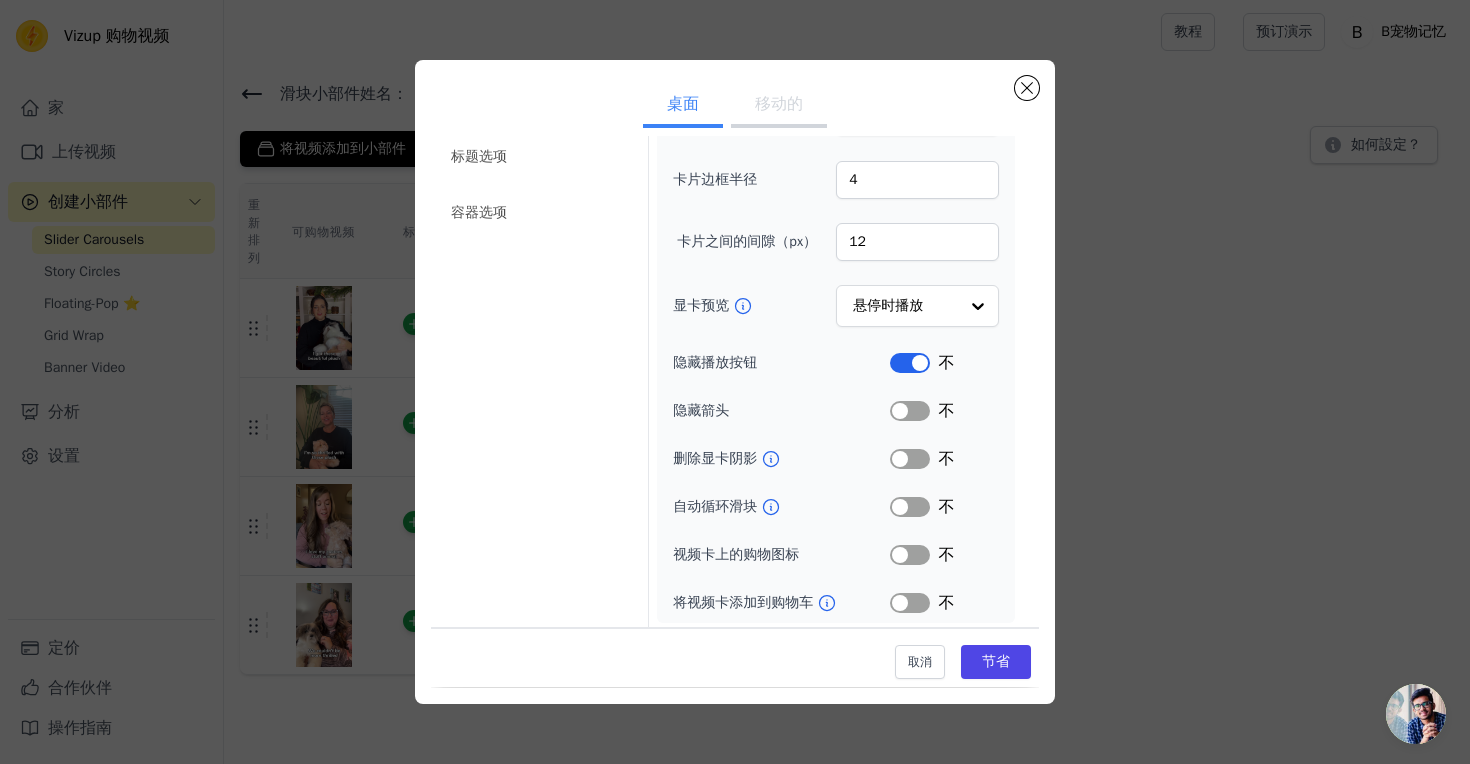 click on "标签" at bounding box center (910, 363) 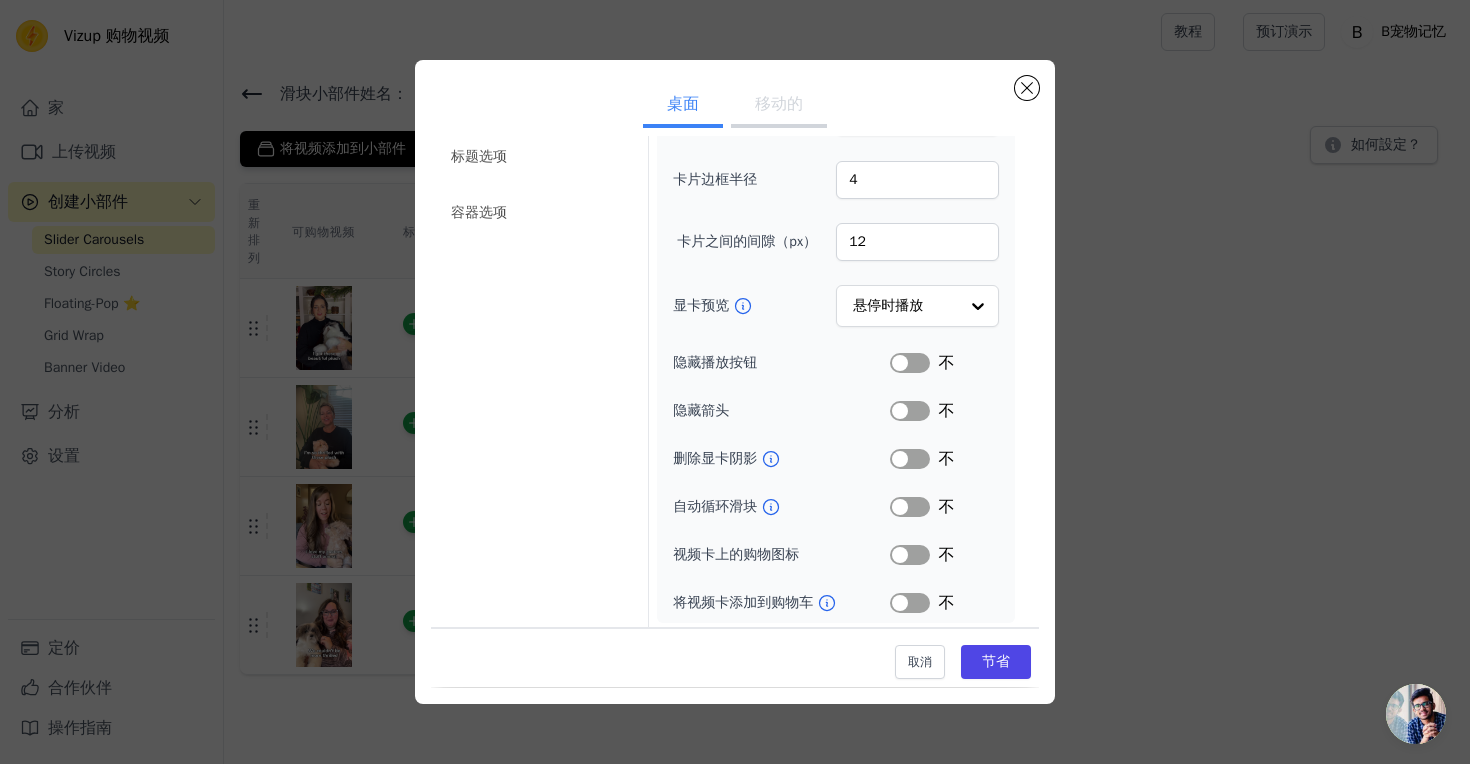 scroll, scrollTop: 31, scrollLeft: 0, axis: vertical 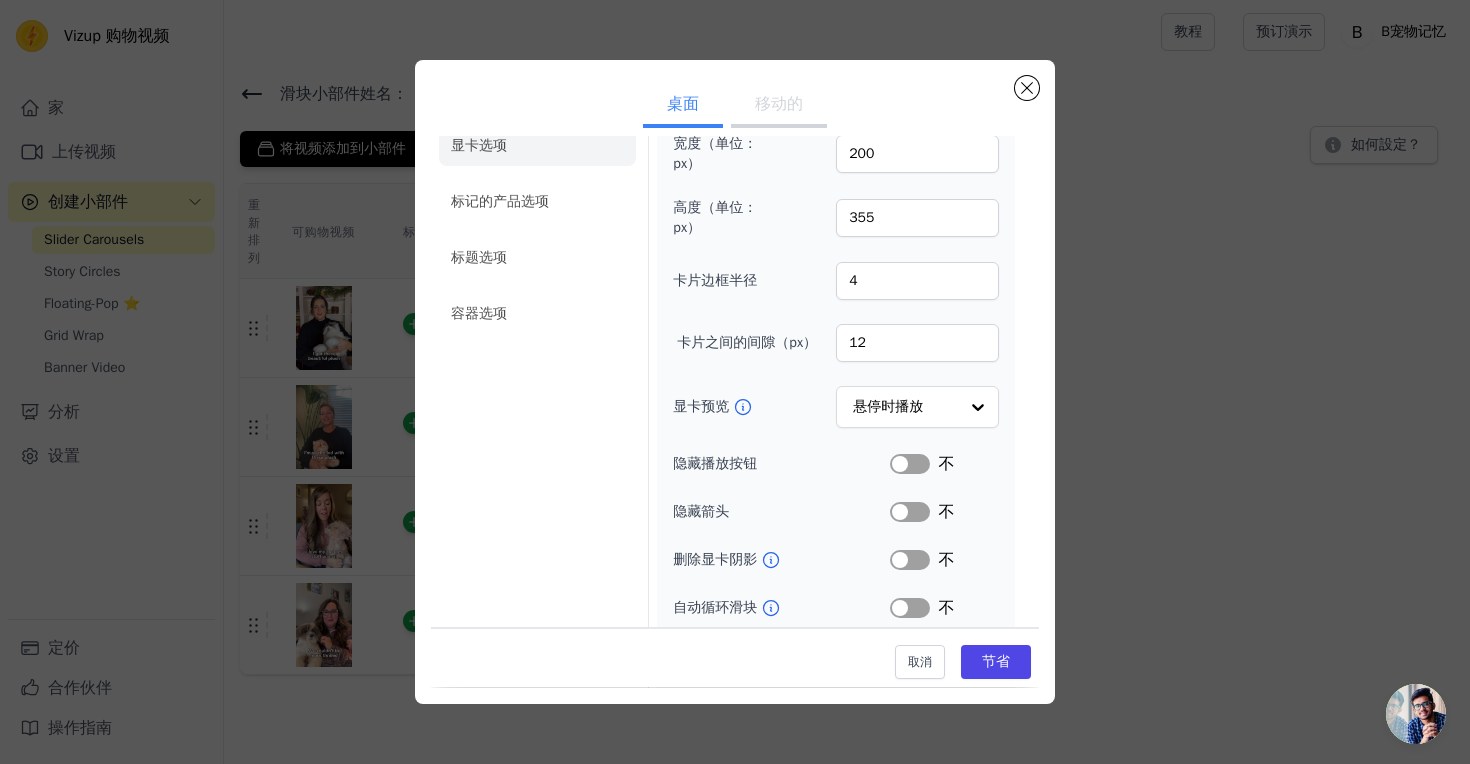 click on "移动的" at bounding box center [779, 104] 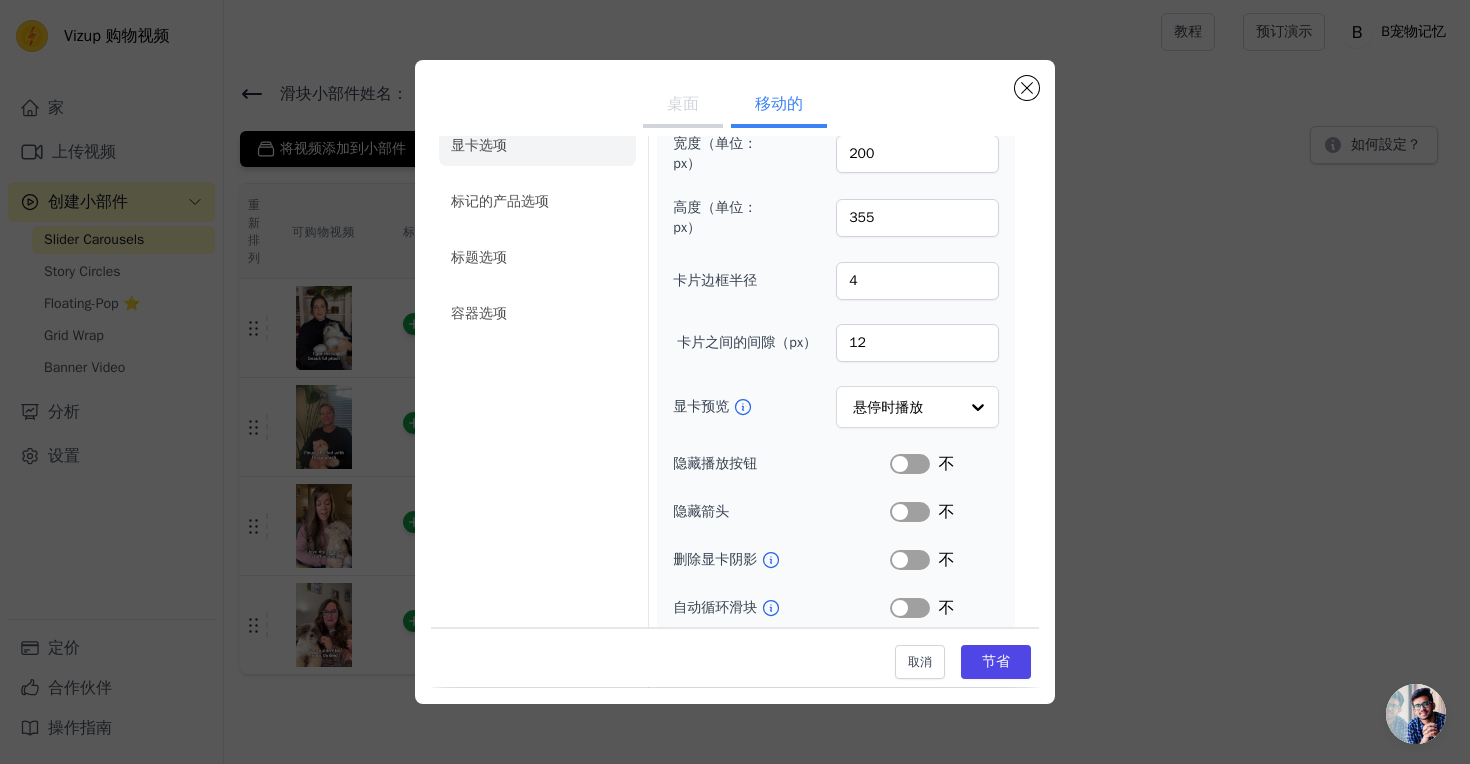 scroll, scrollTop: 0, scrollLeft: 0, axis: both 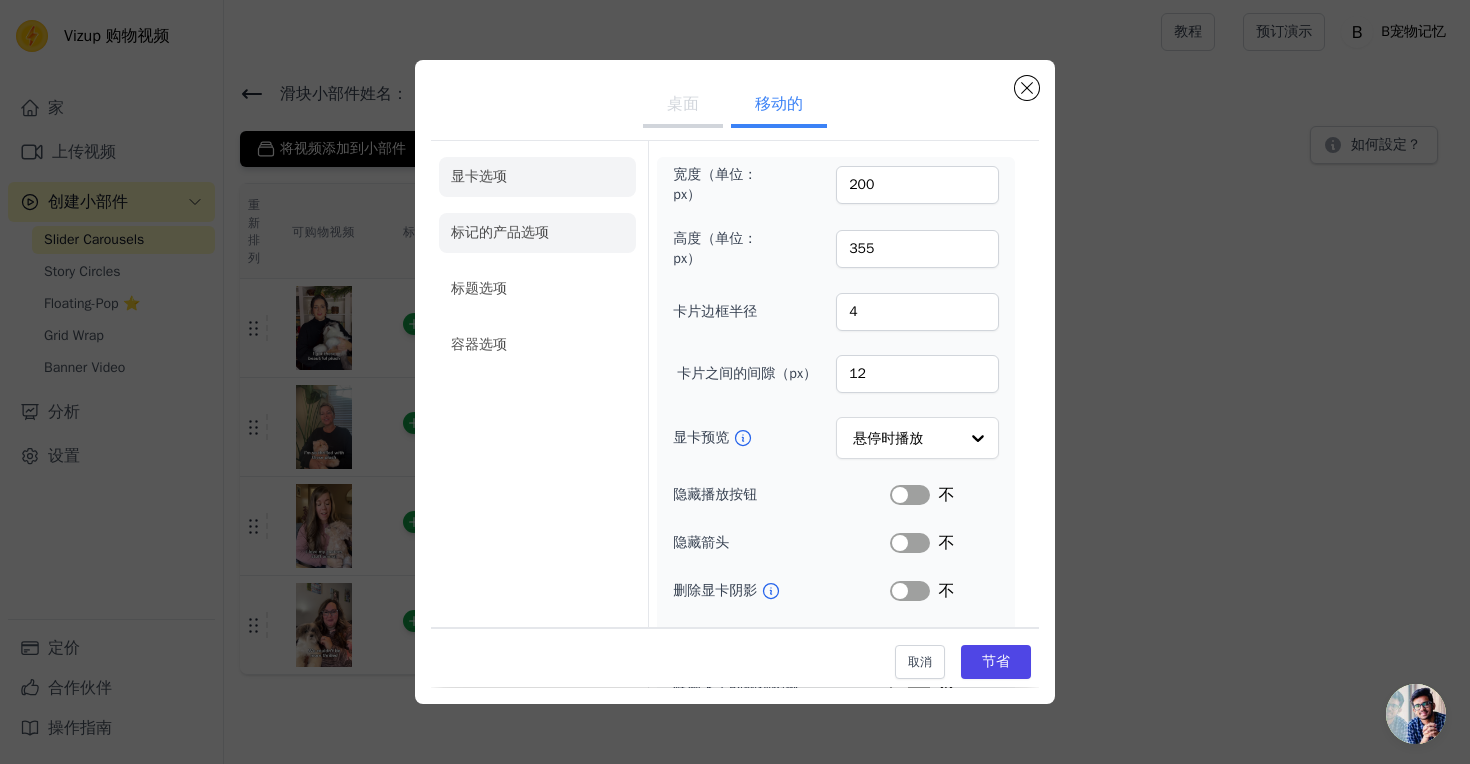 click on "标记的产品选项" 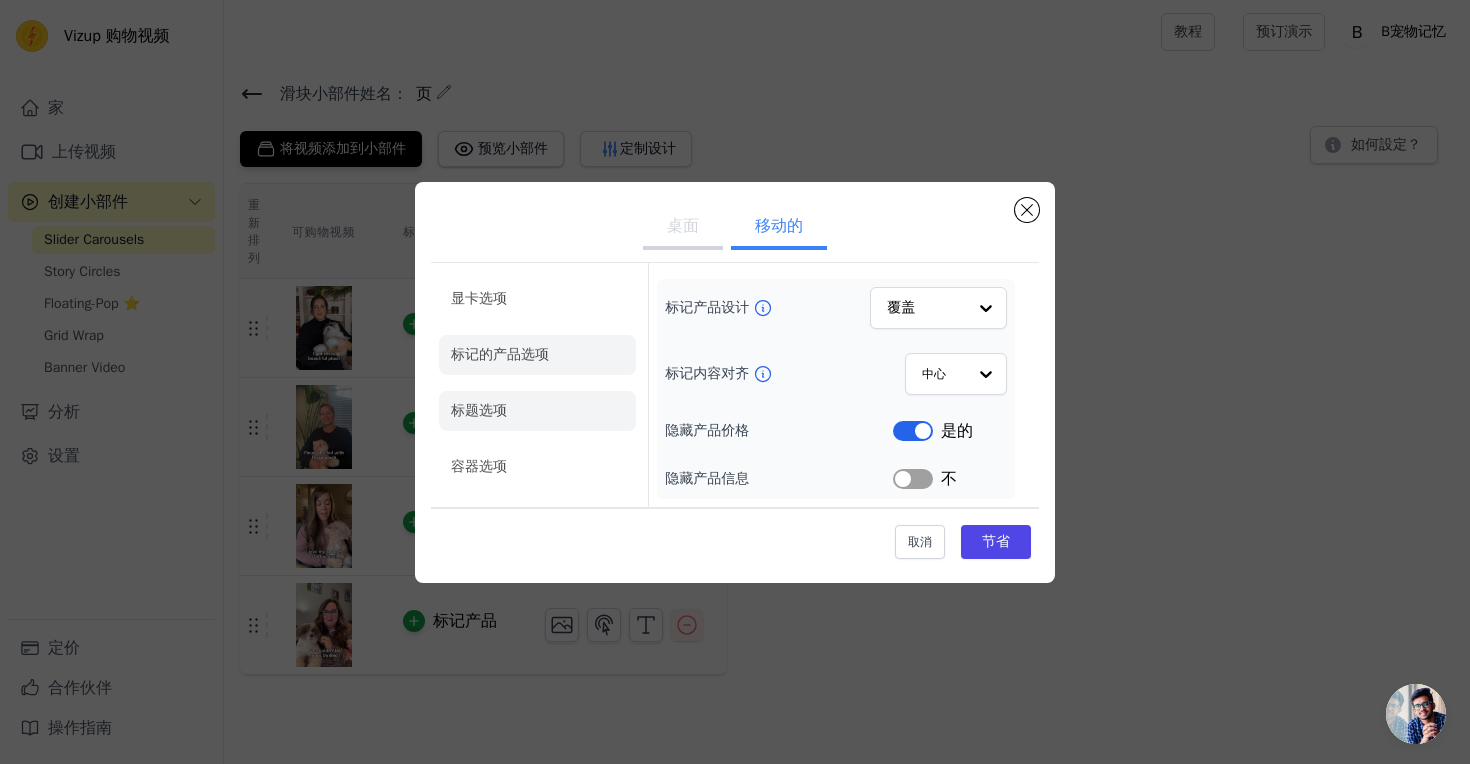 click on "标题选项" 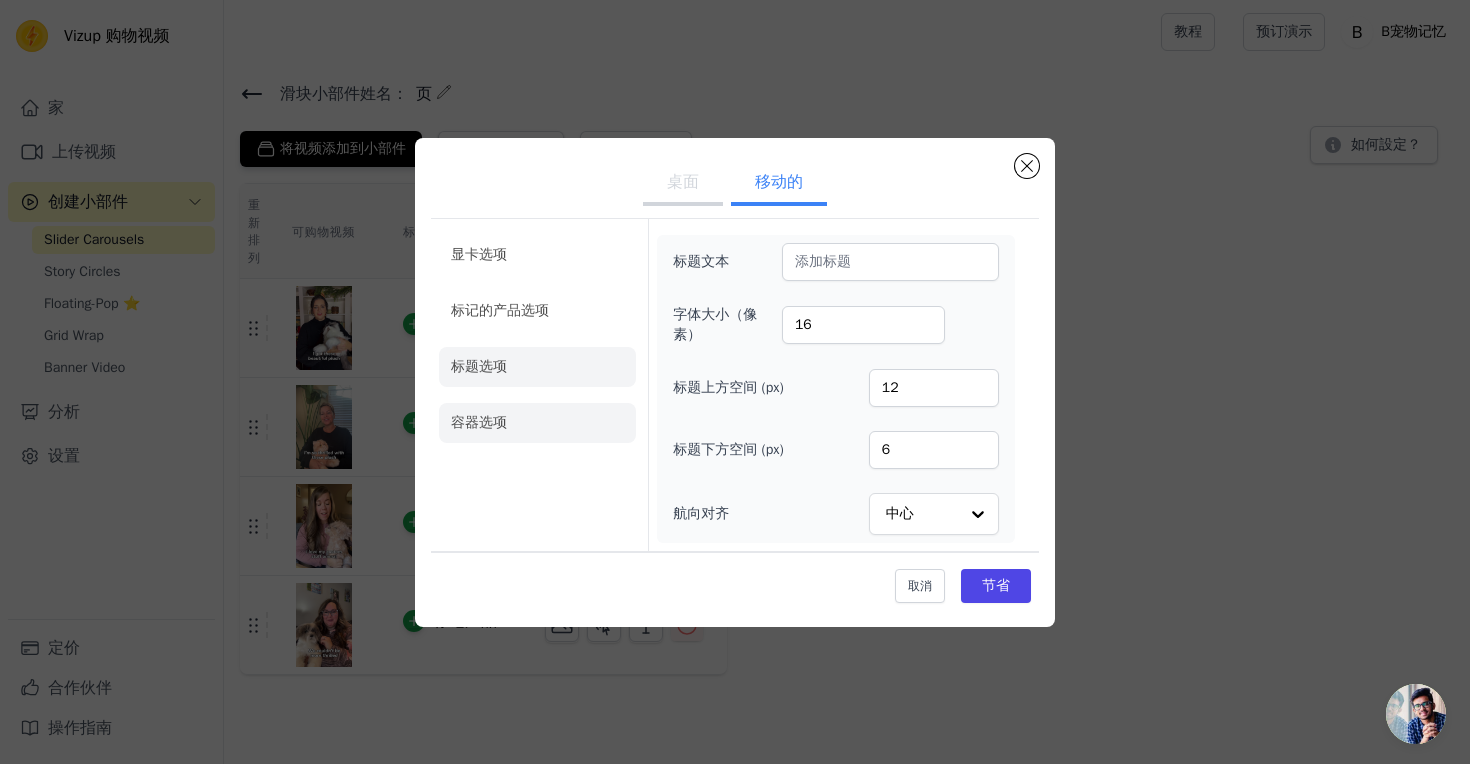 click on "容器选项" 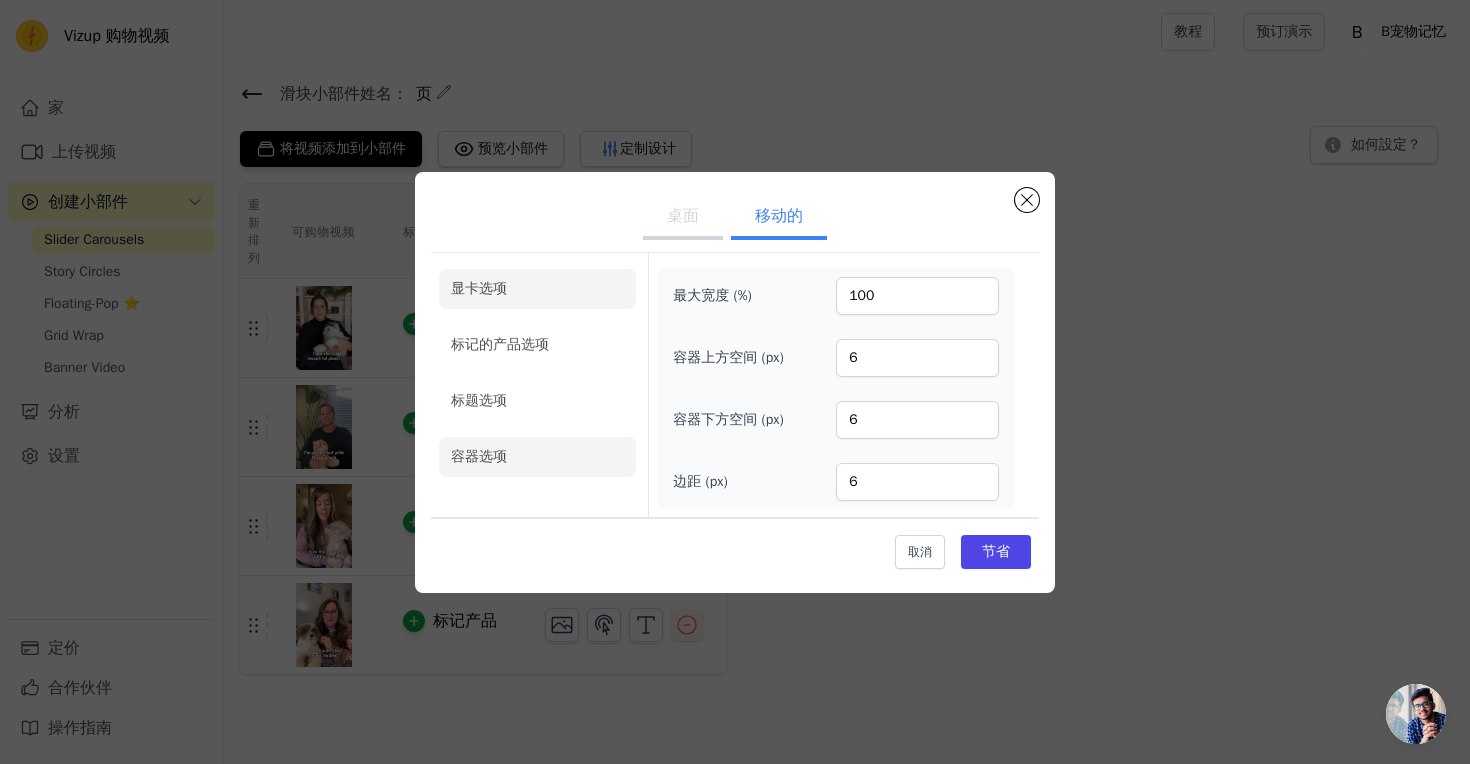 click on "显卡选项" 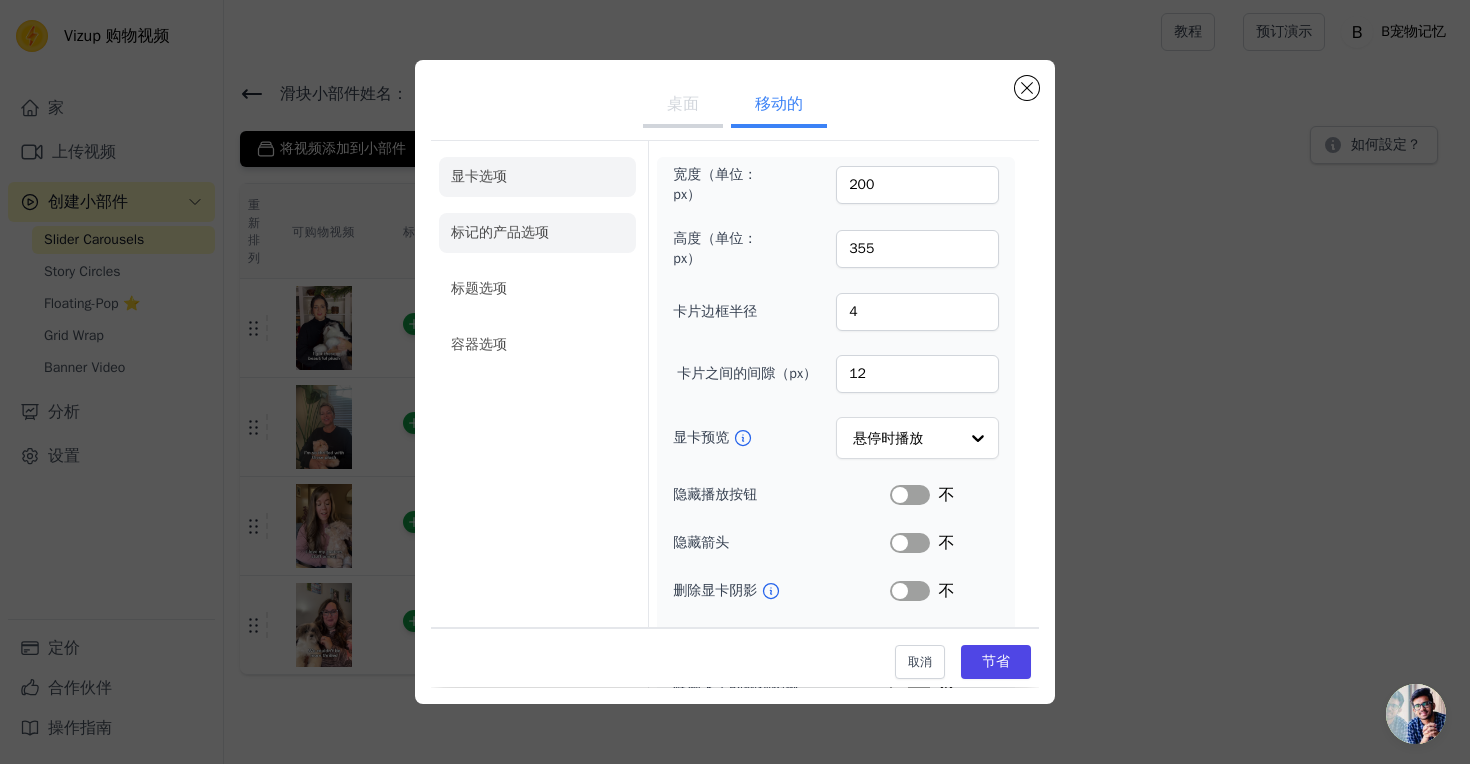 click on "标记的产品选项" 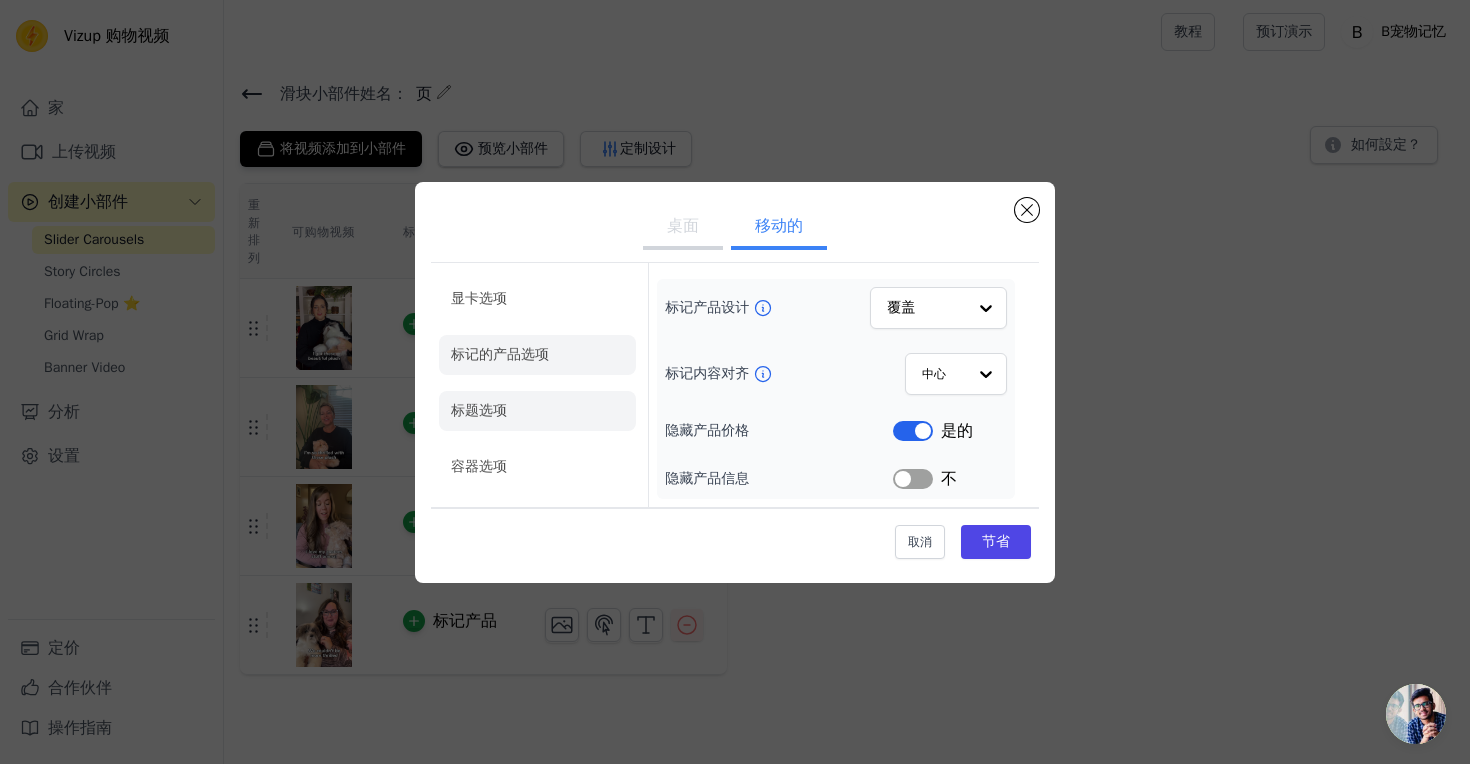 click on "标题选项" 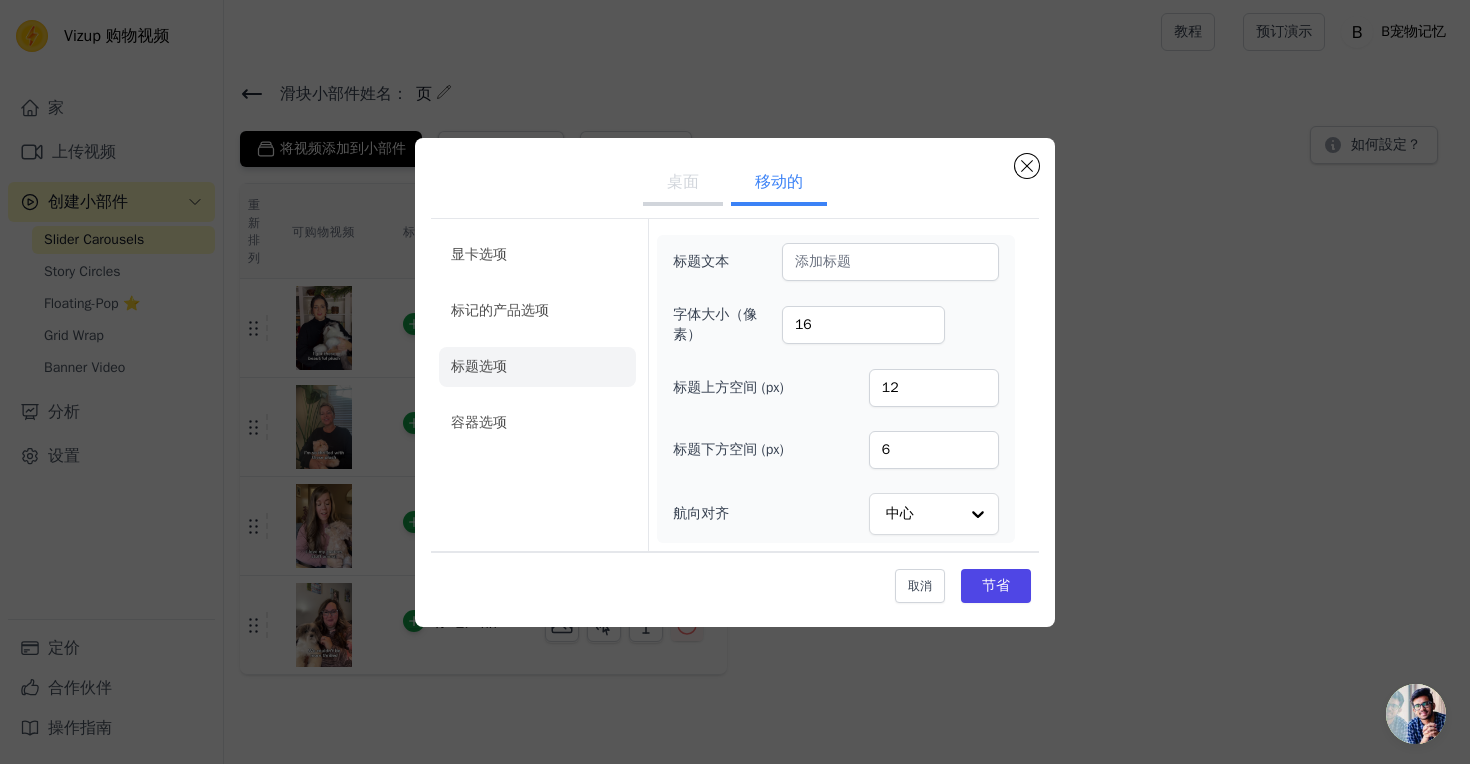 click on "显卡选项 标记的产品选项 标题选项 容器选项" at bounding box center (537, 339) 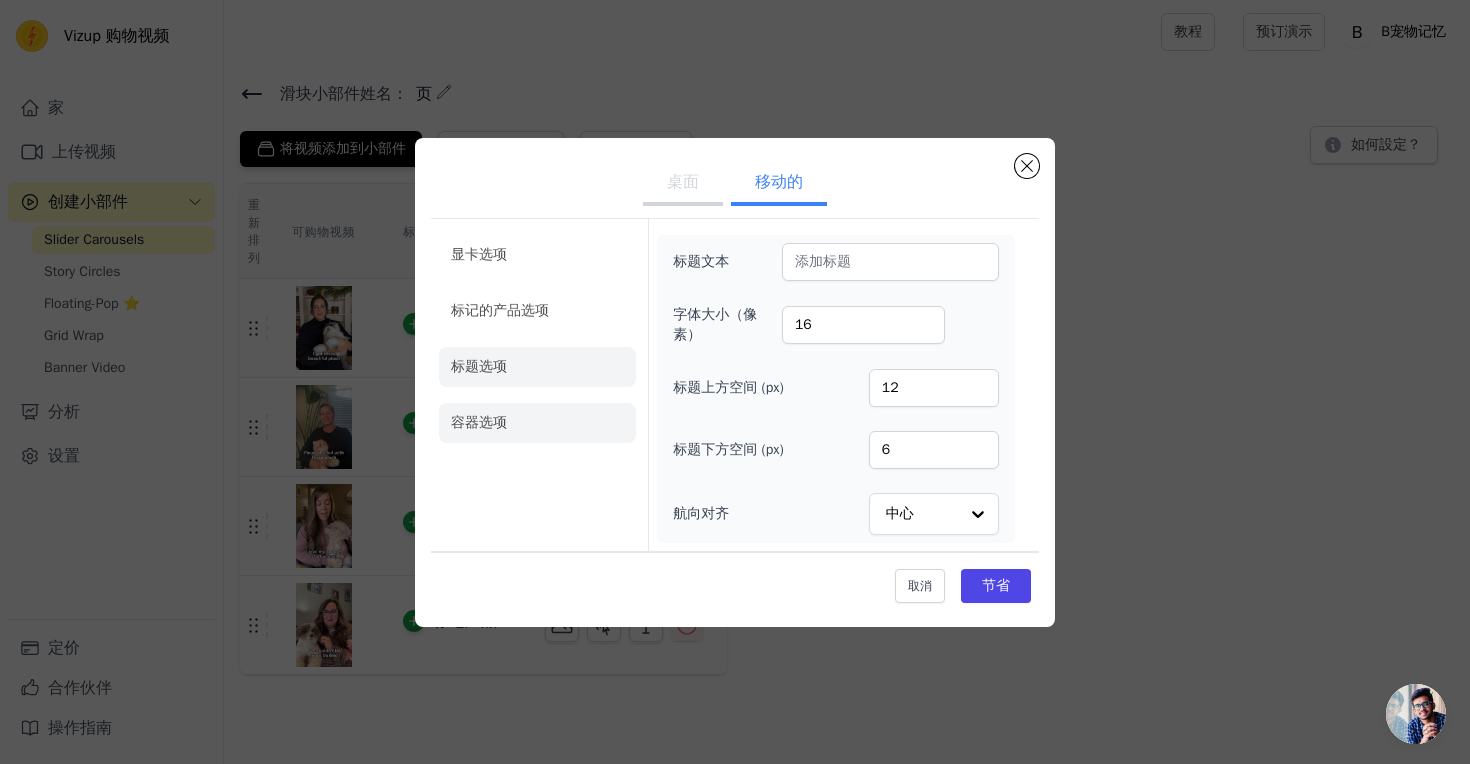click on "容器选项" 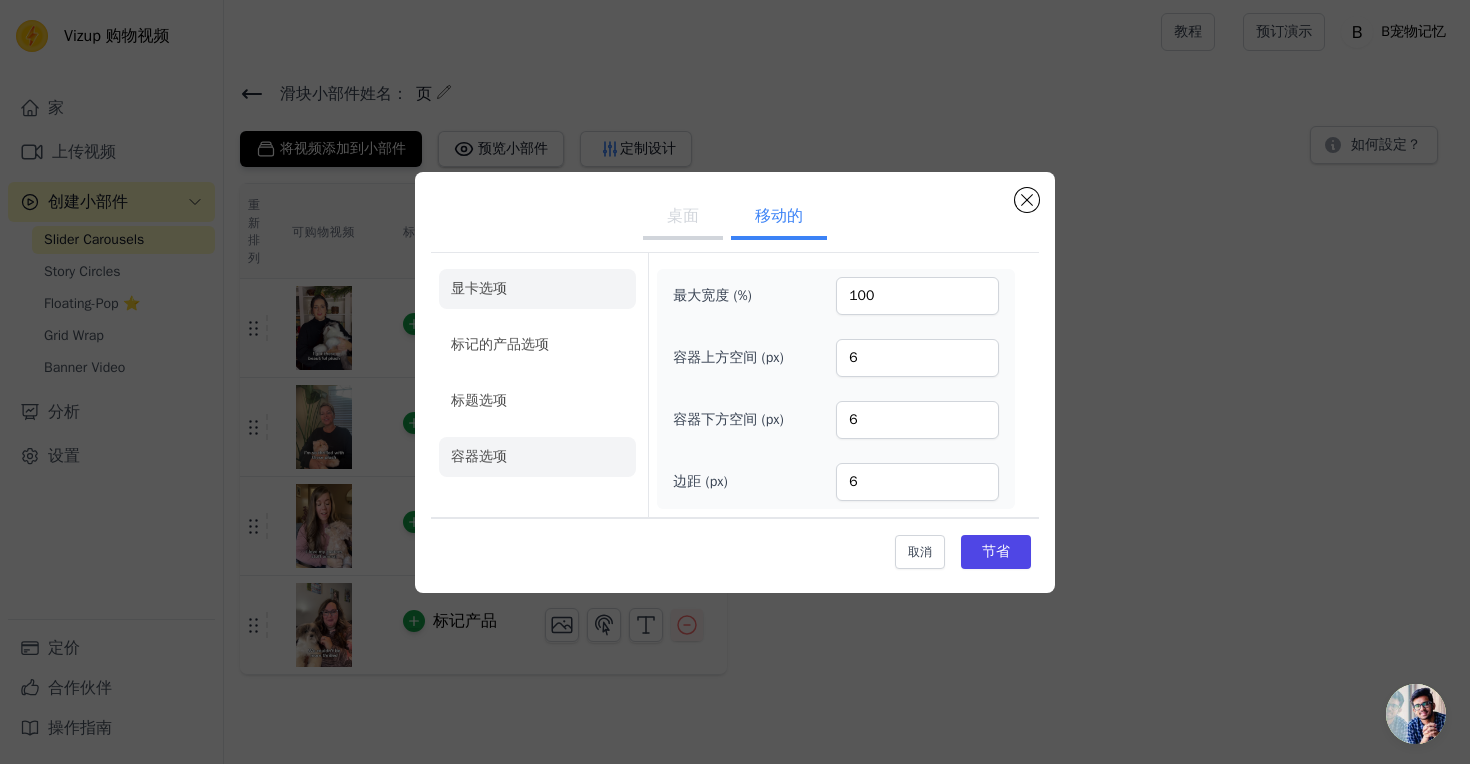 click on "显卡选项" 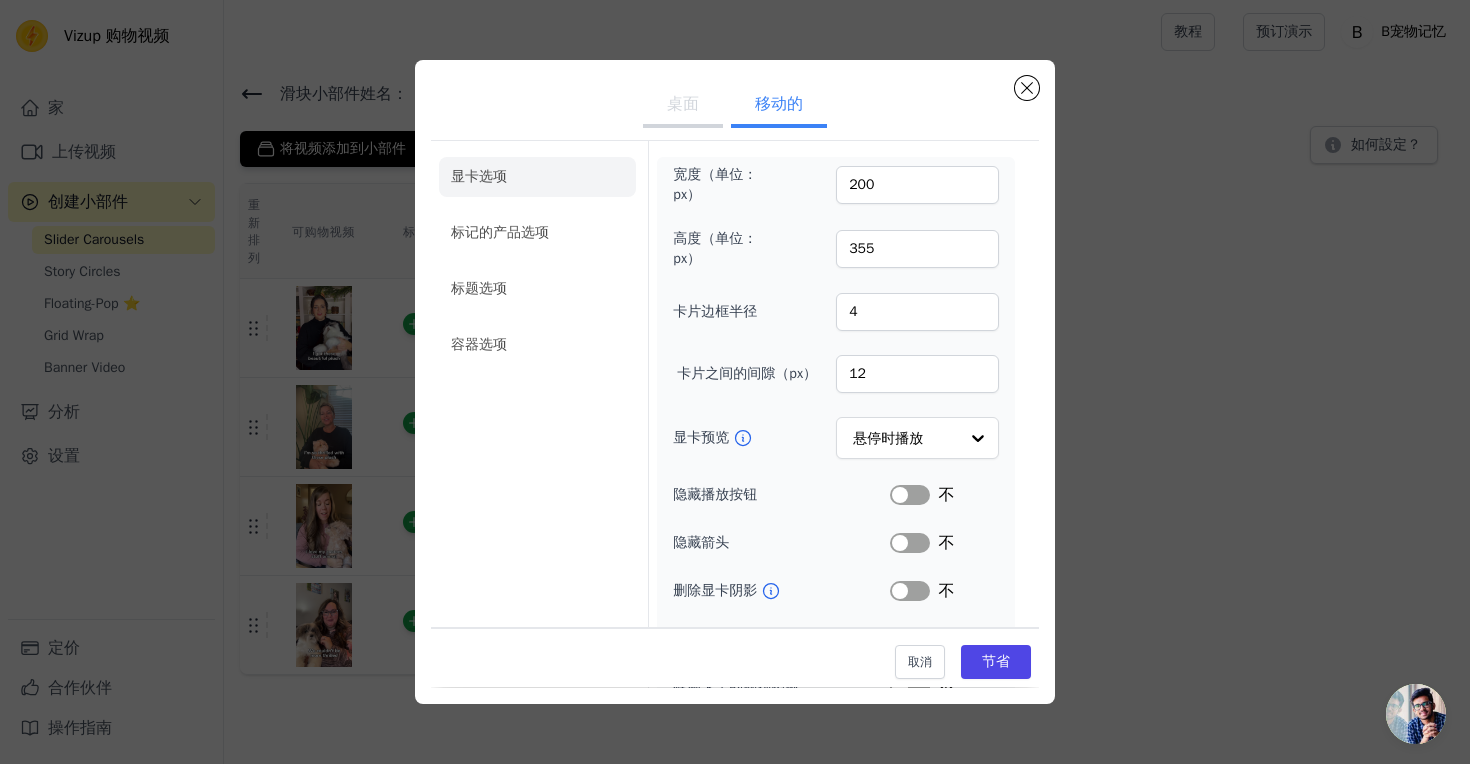 click 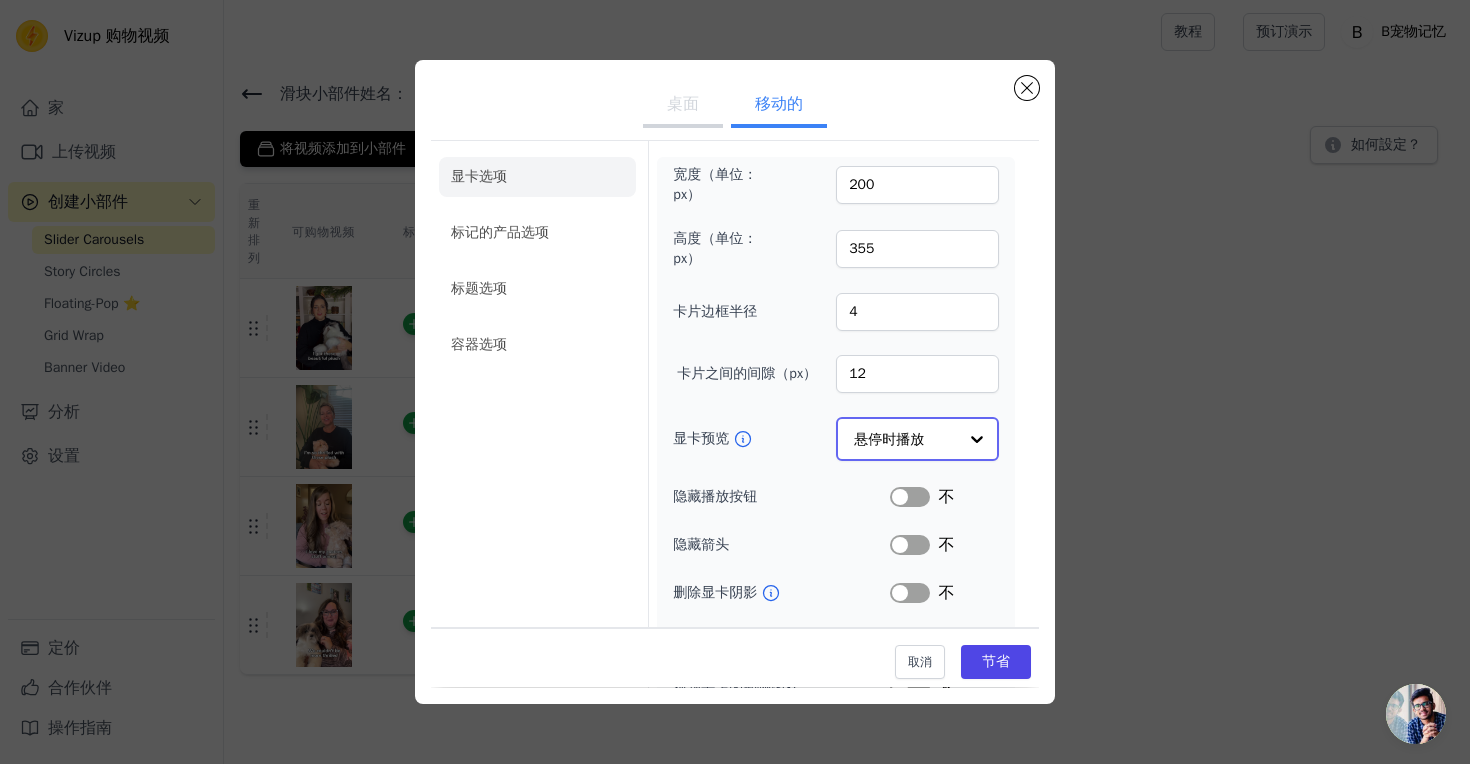 click on "显卡预览" 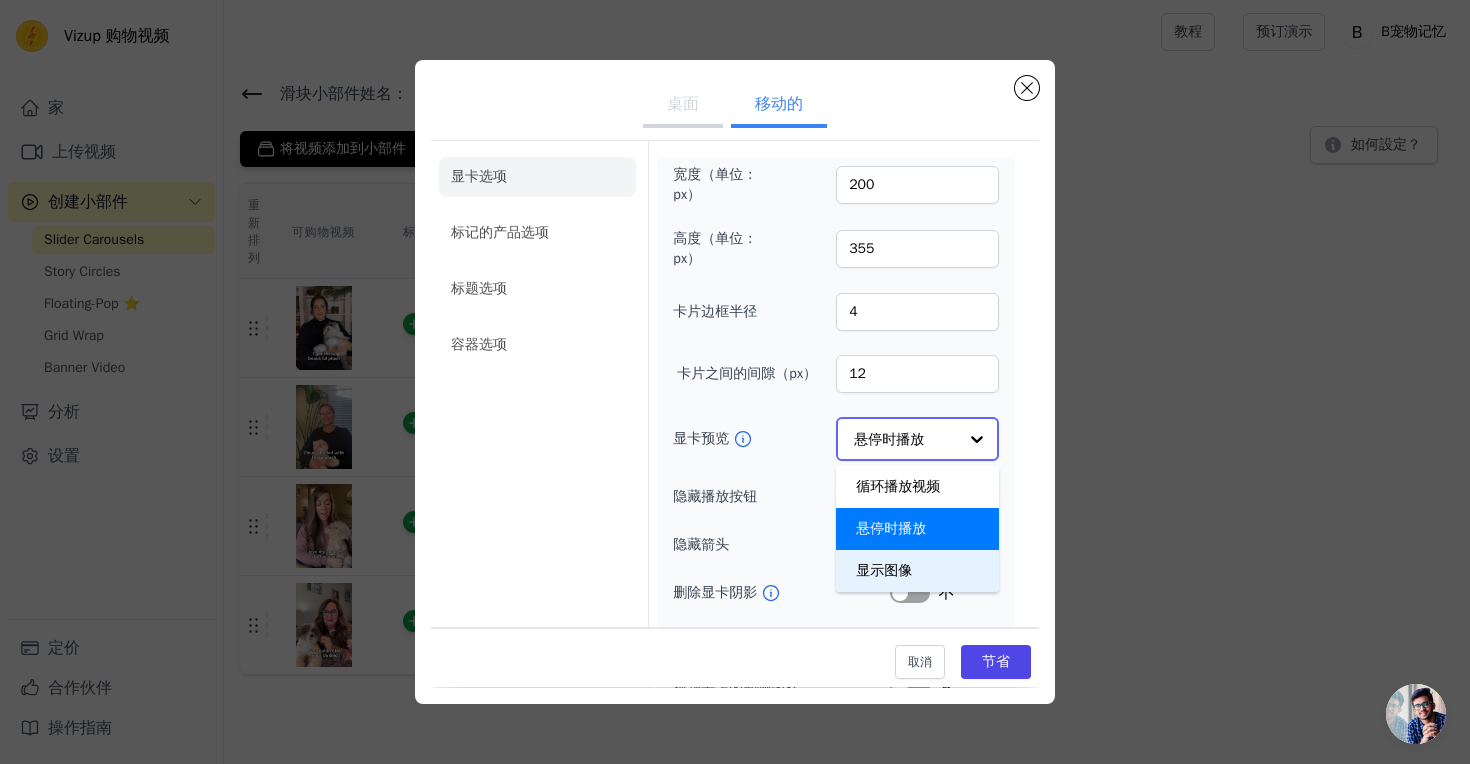 click on "显示图像" at bounding box center (917, 571) 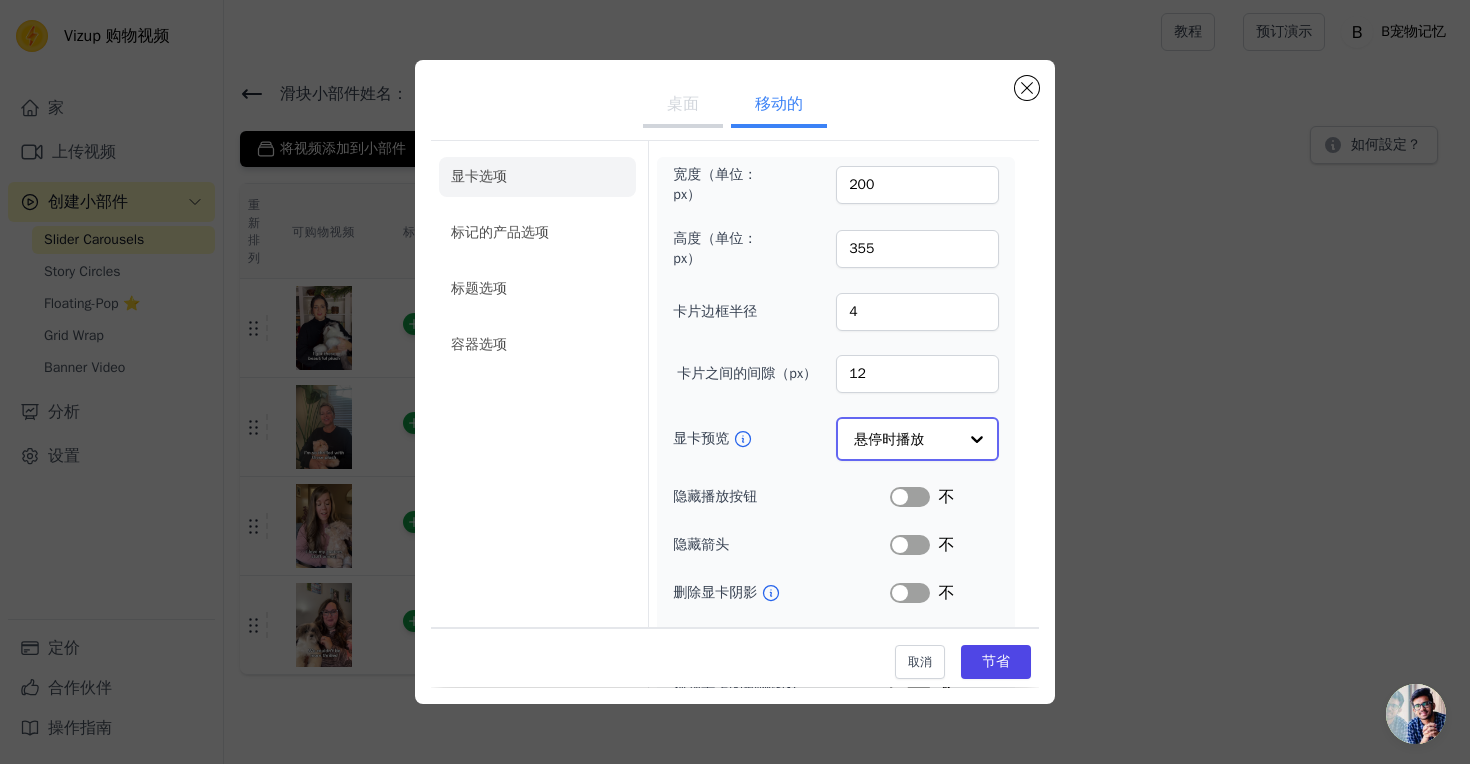 click on "显卡预览" 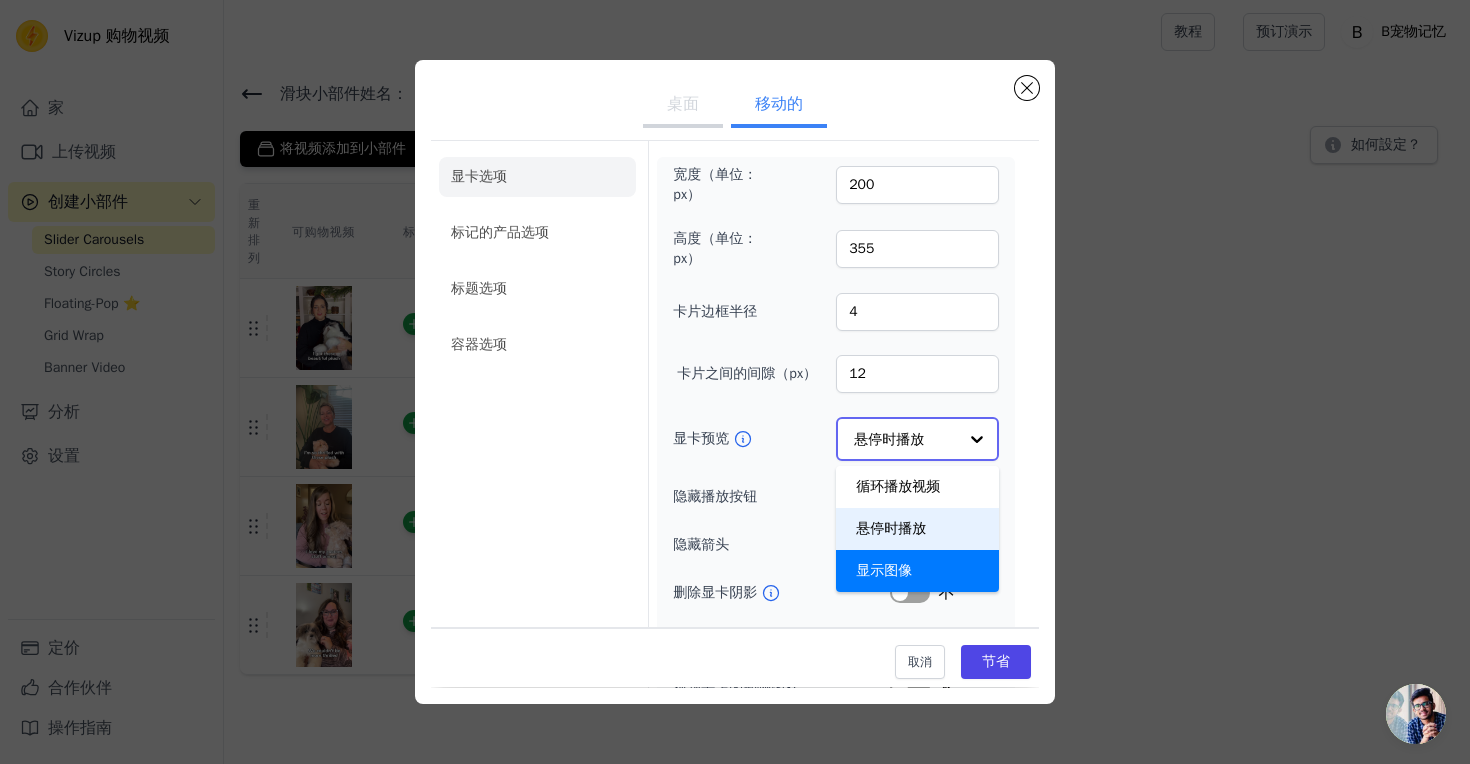 click on "悬停时播放" at bounding box center [917, 529] 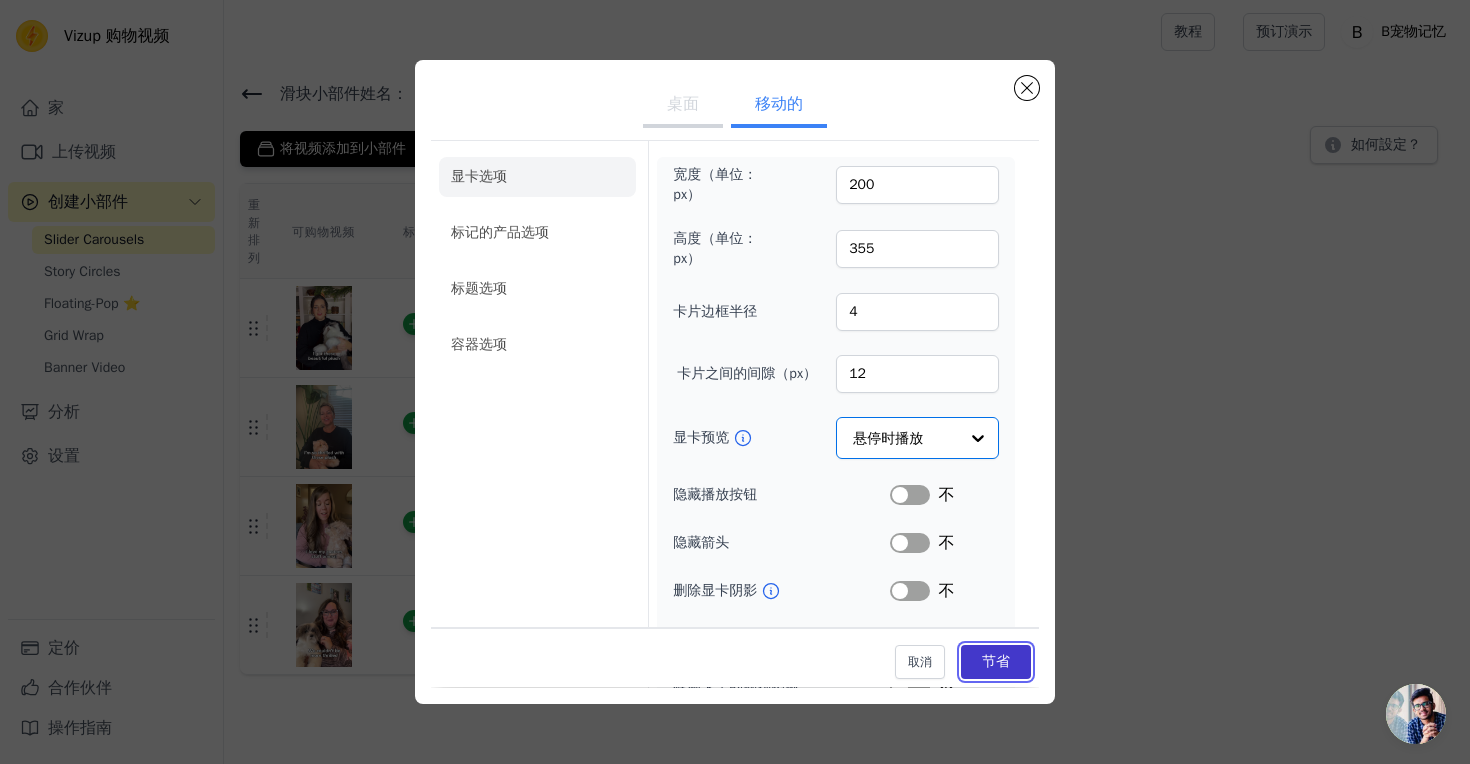 click on "节省" at bounding box center [996, 663] 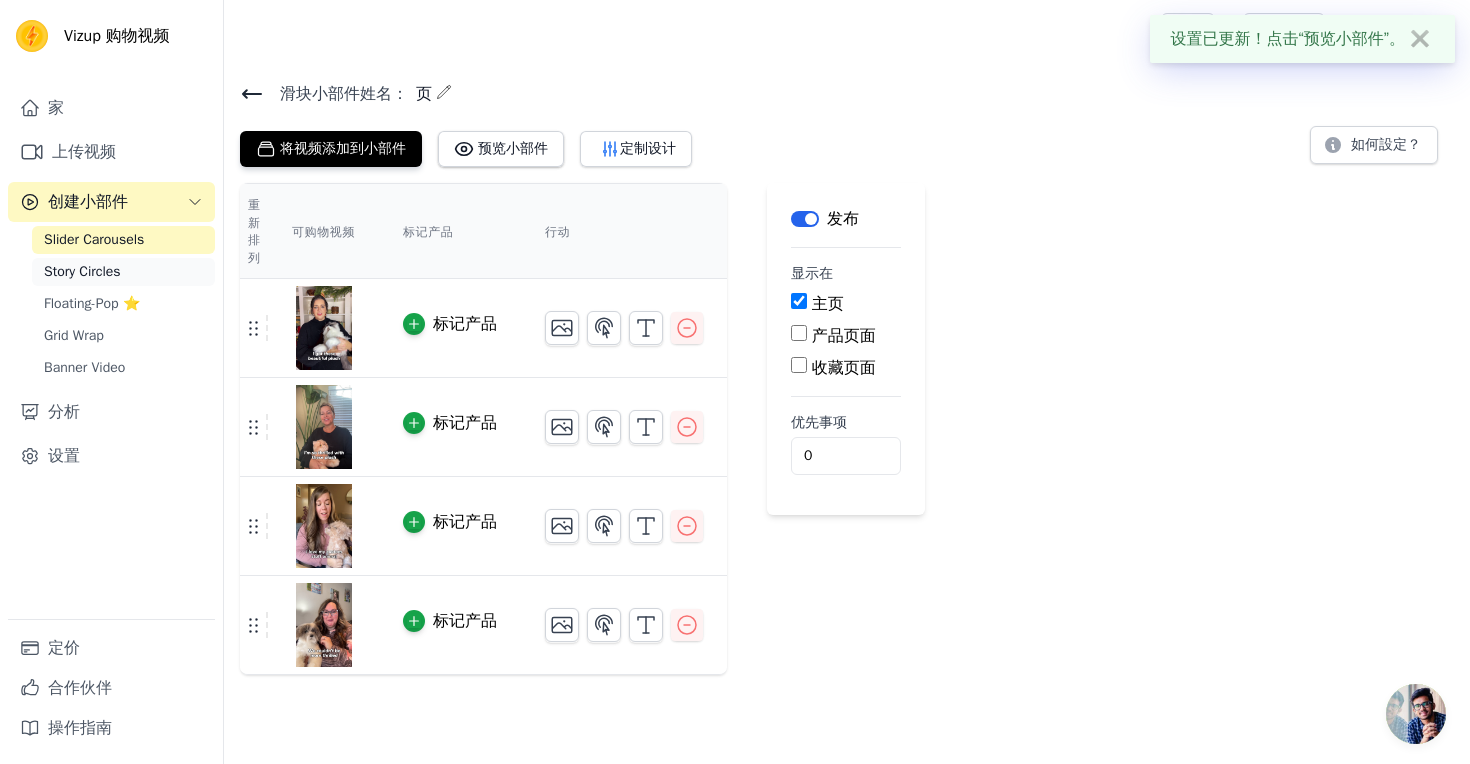 click on "Story Circles" at bounding box center (123, 272) 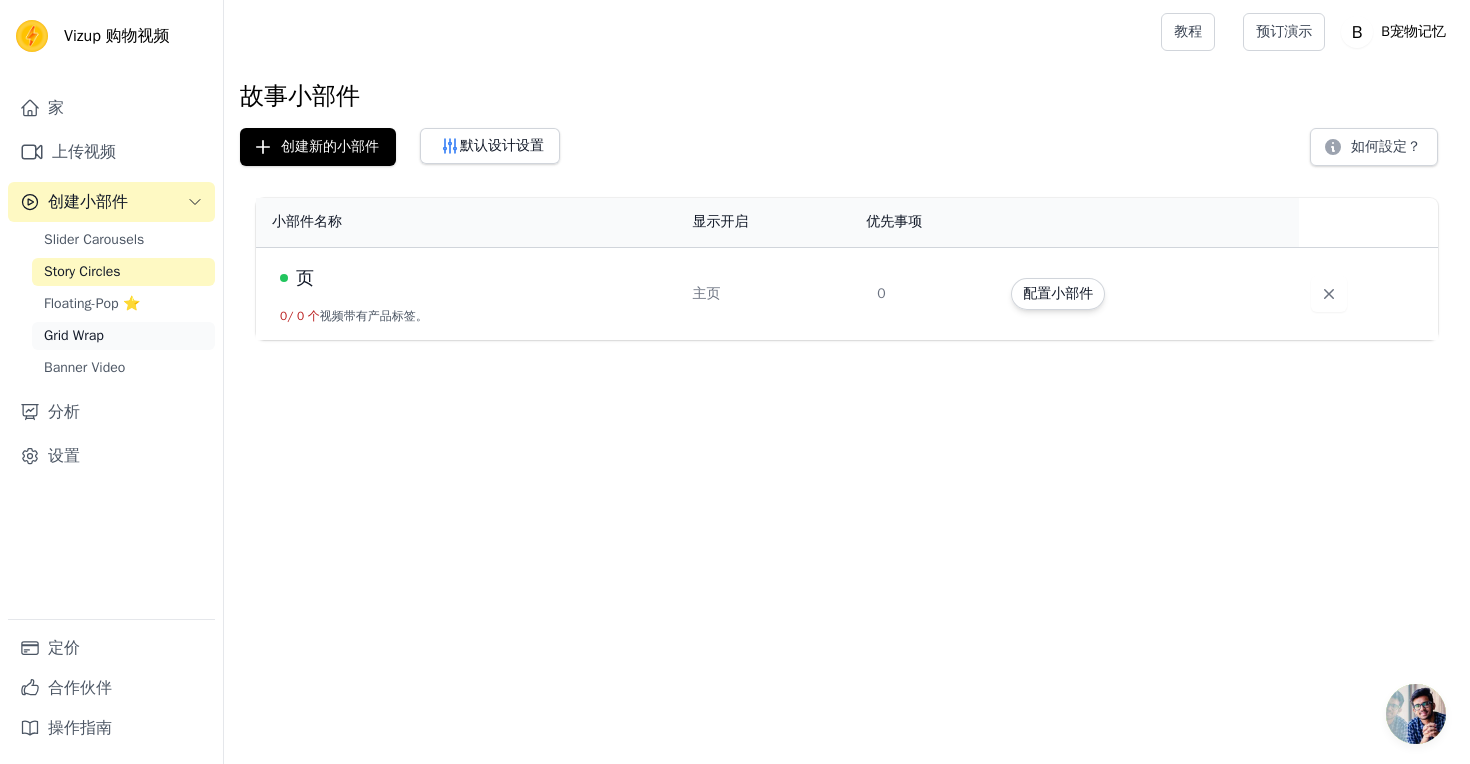click on "Grid Wrap" at bounding box center [74, 336] 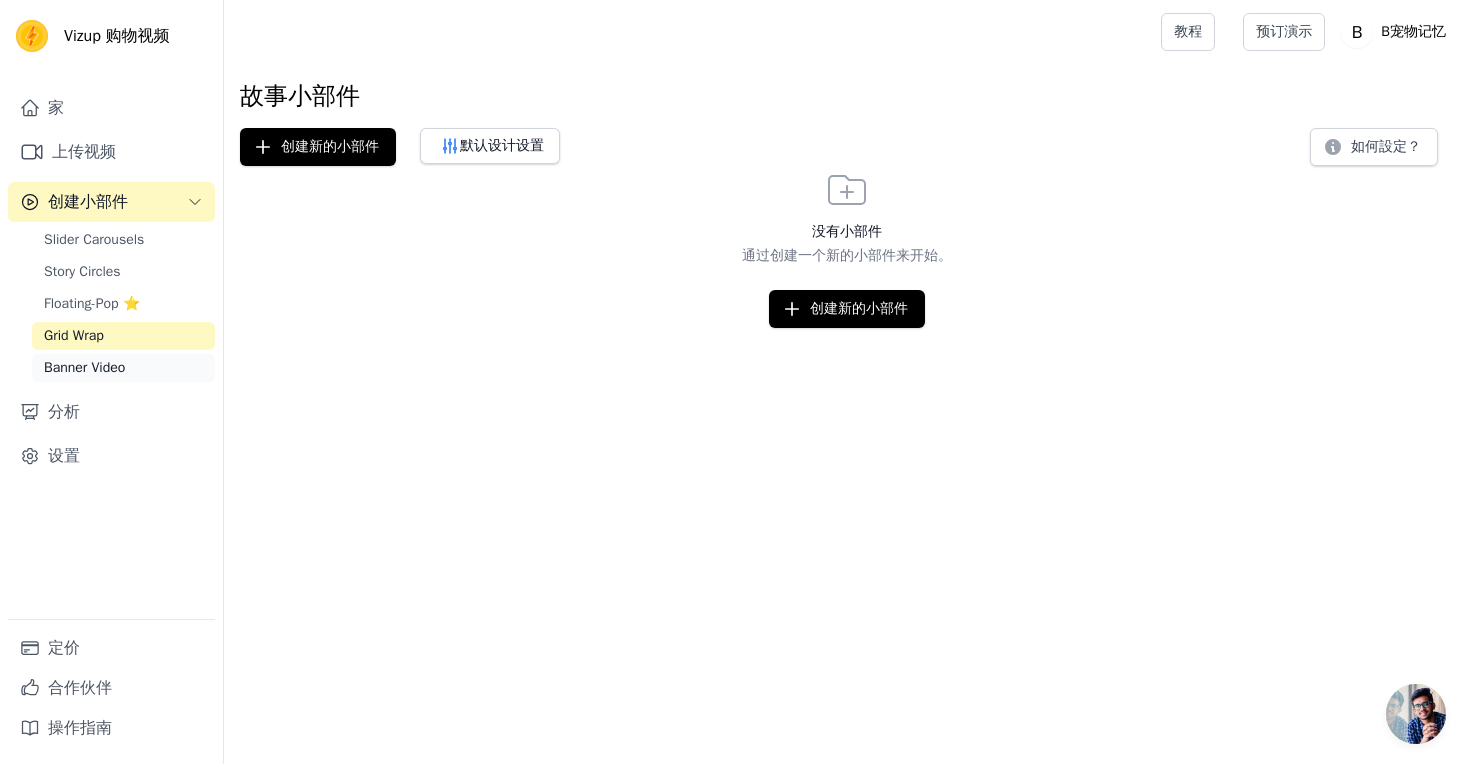 click on "Banner Video" at bounding box center (123, 368) 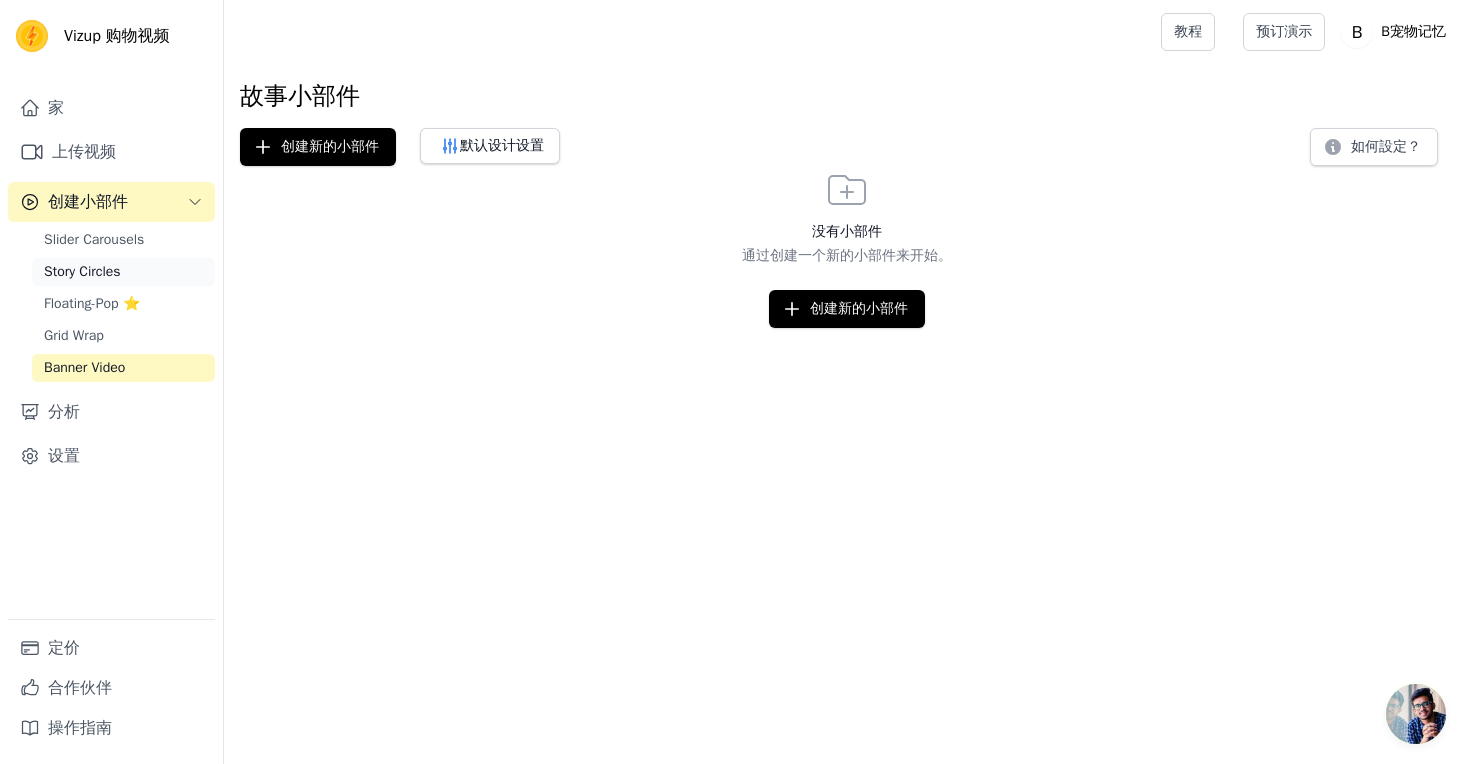 click on "Story Circles" at bounding box center (82, 272) 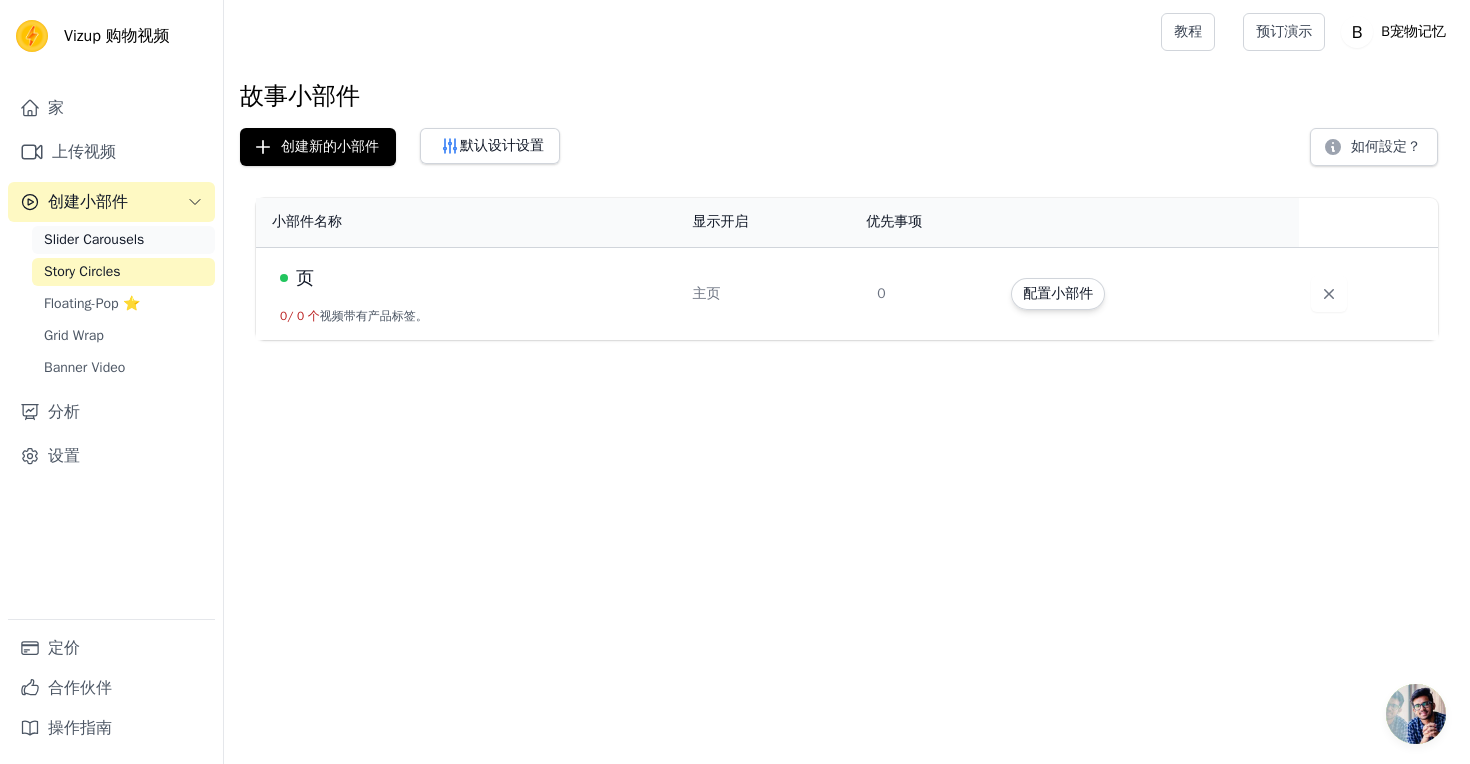 click on "Slider Carousels" at bounding box center (94, 240) 